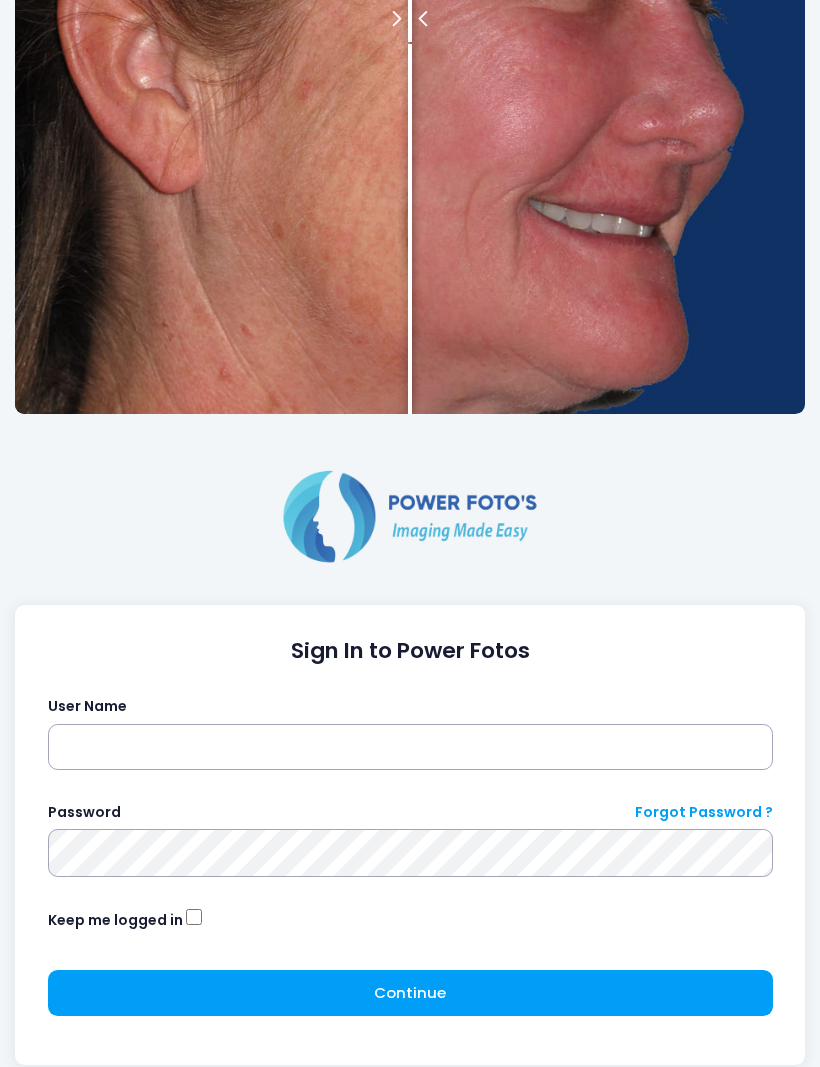 scroll, scrollTop: 525, scrollLeft: 0, axis: vertical 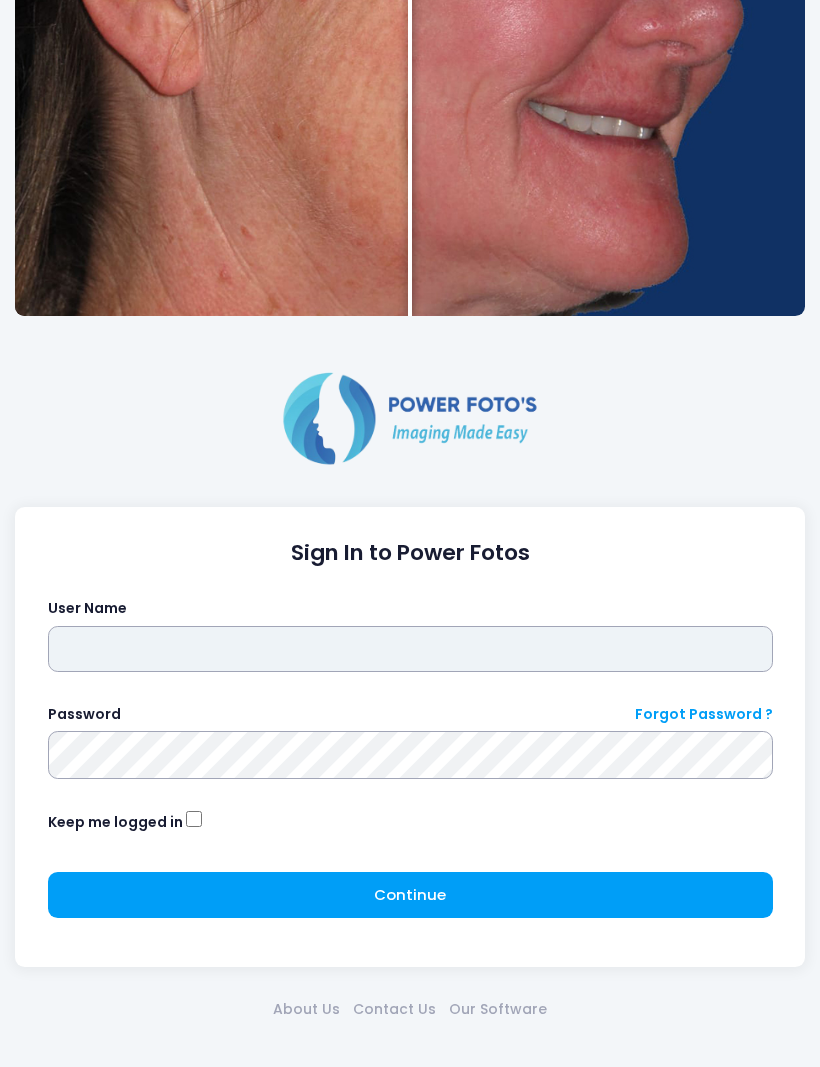 click at bounding box center (410, 650) 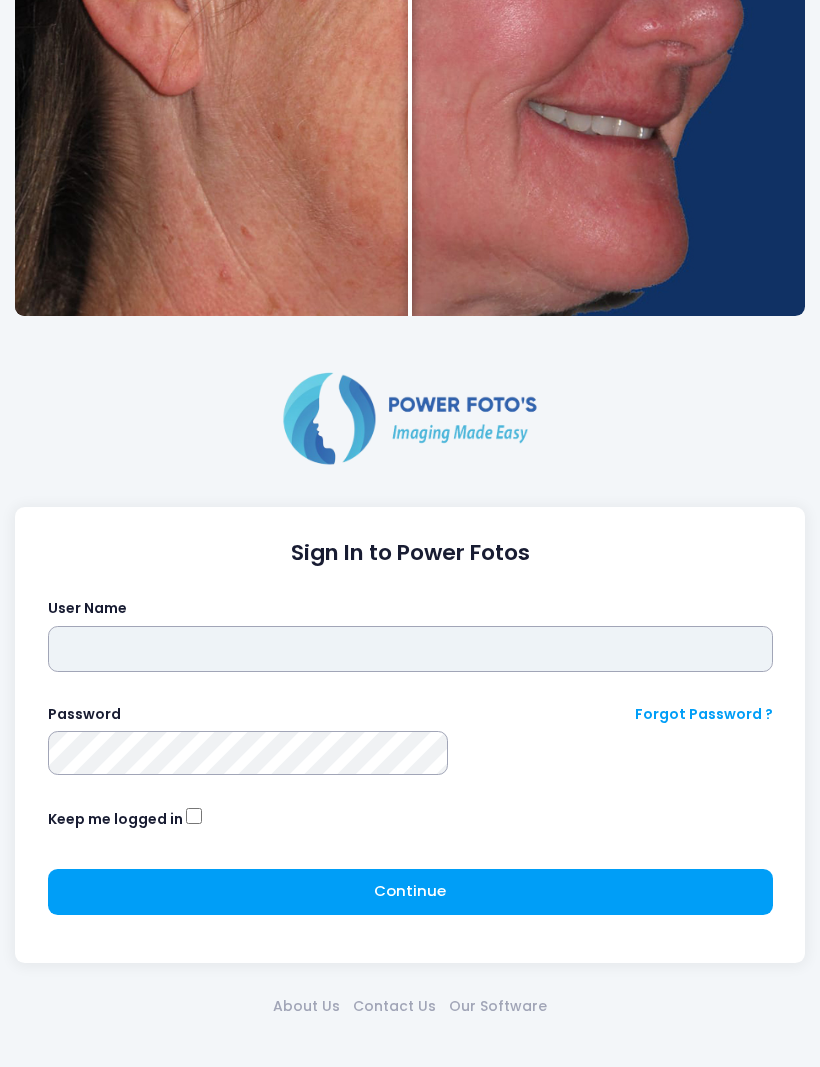 scroll, scrollTop: 525, scrollLeft: 0, axis: vertical 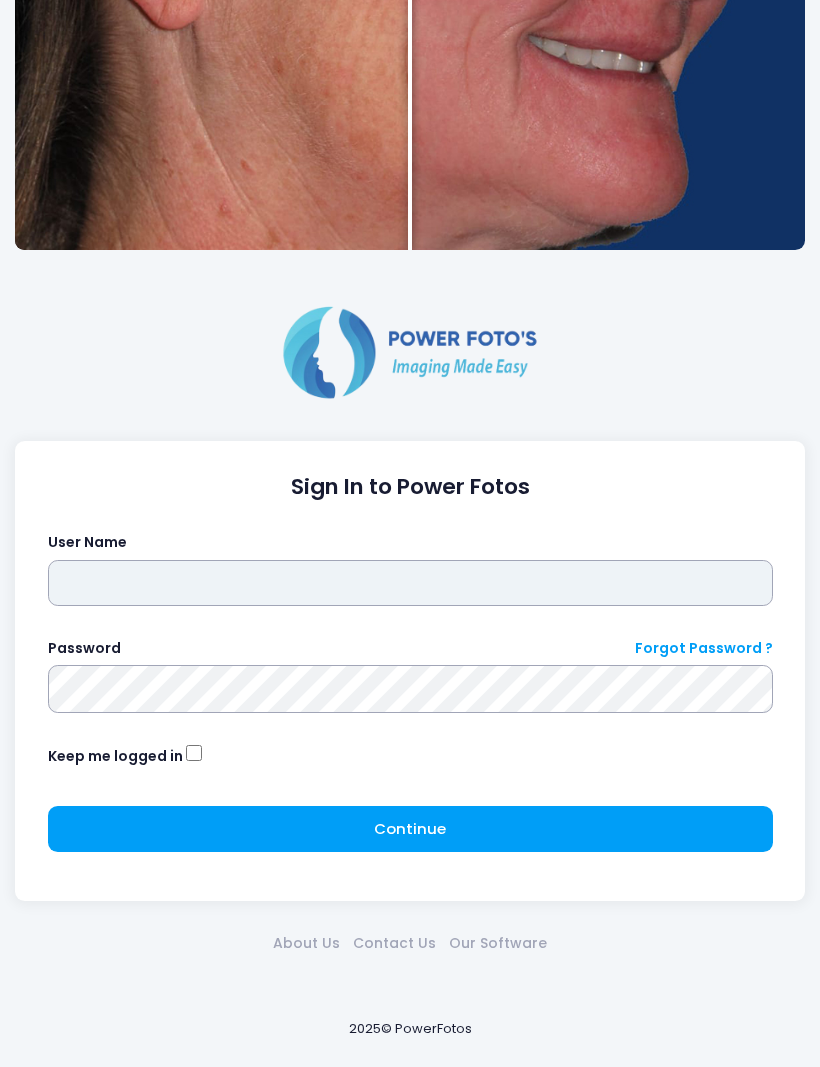 click at bounding box center [410, 584] 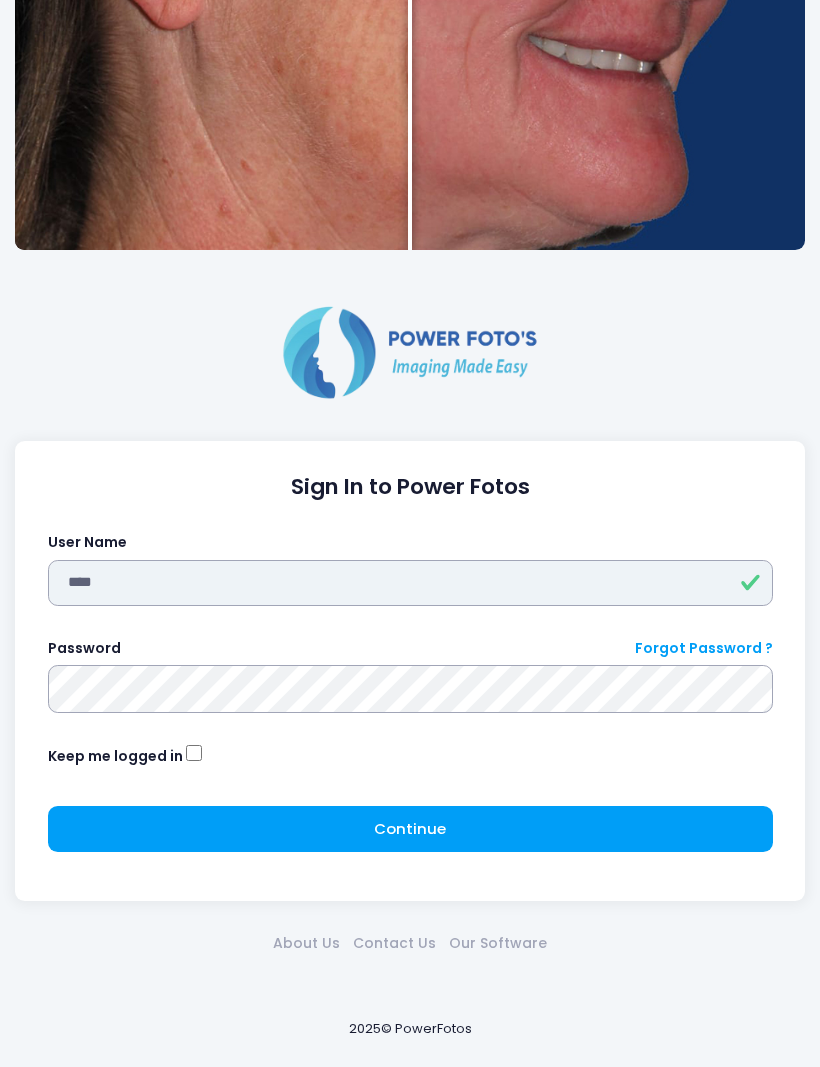type on "****" 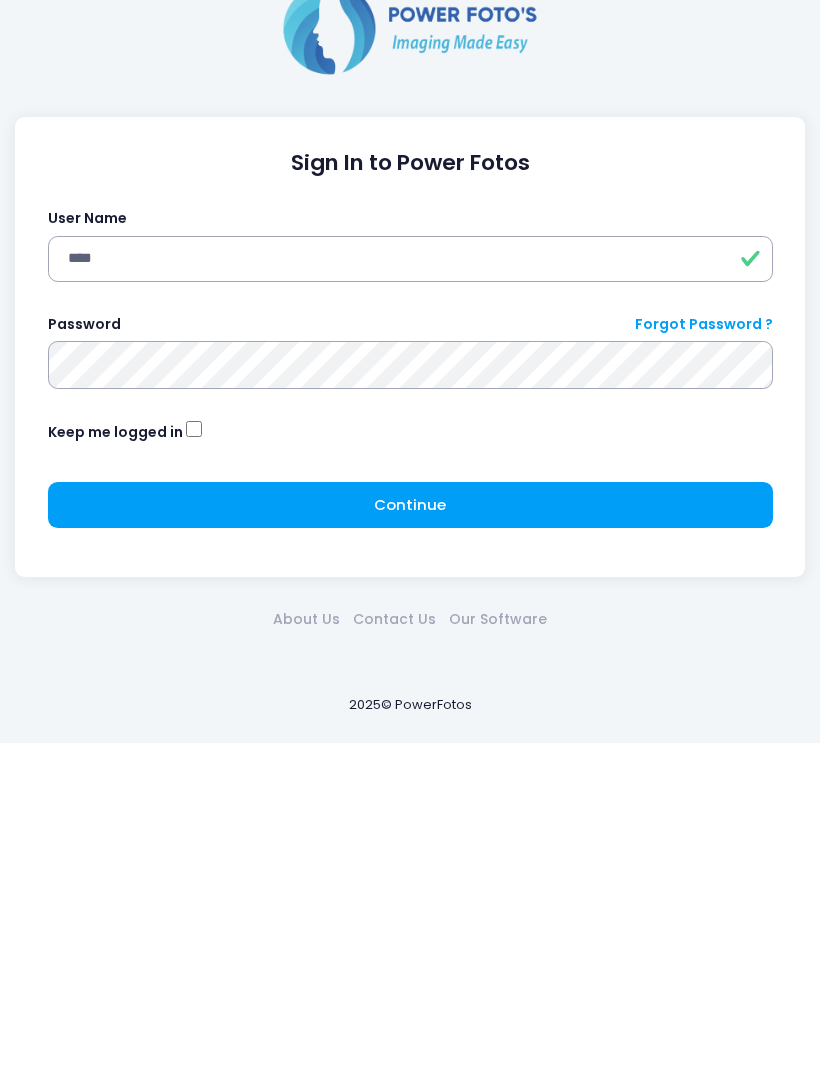 scroll, scrollTop: 592, scrollLeft: 0, axis: vertical 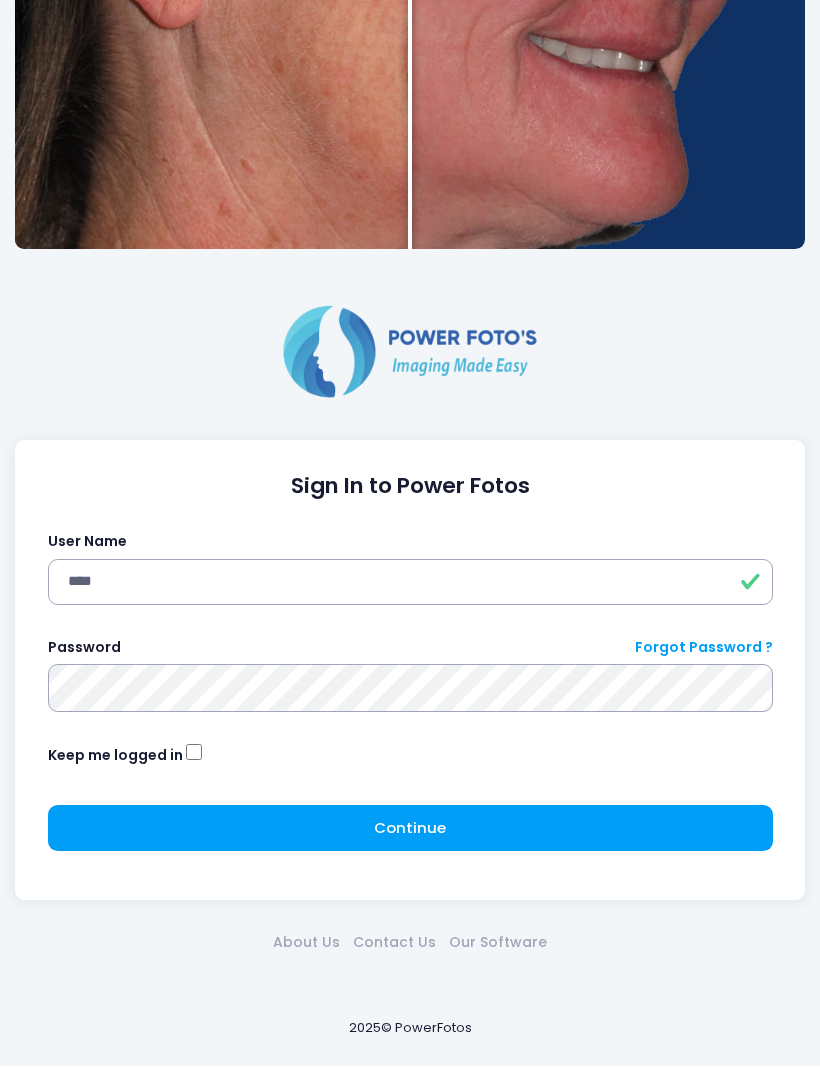 click on "Continue" at bounding box center (410, 828) 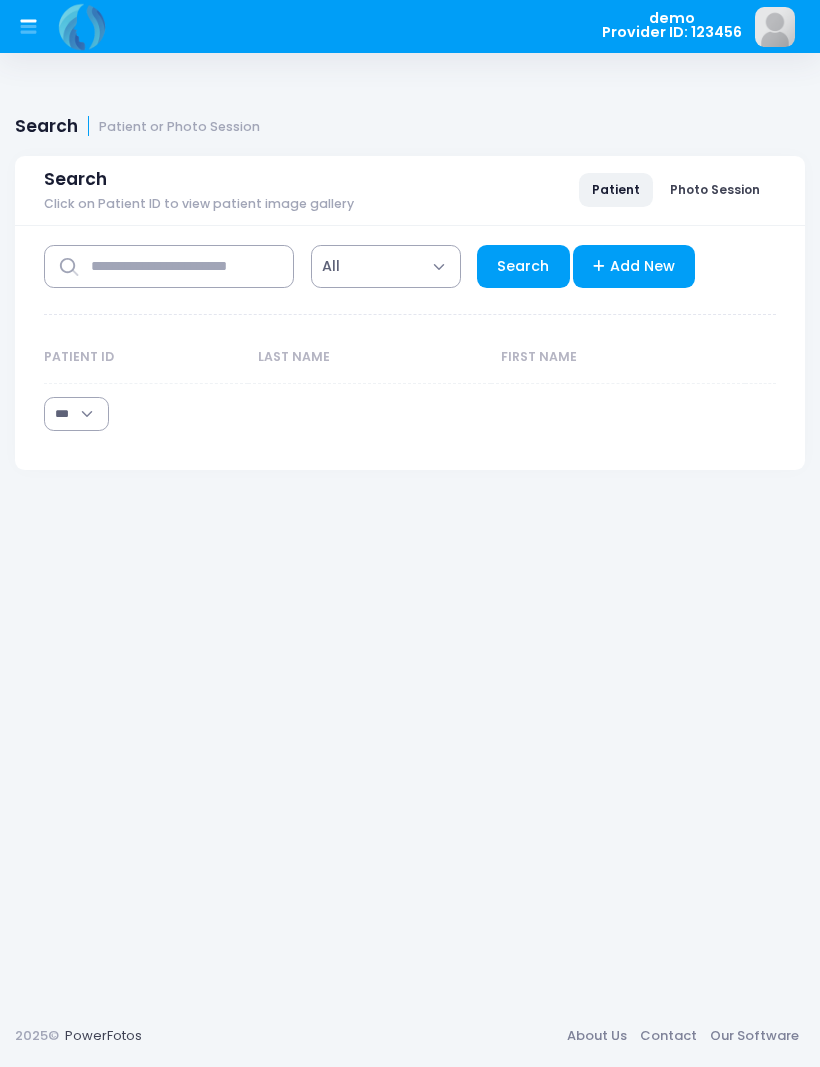 scroll, scrollTop: 0, scrollLeft: 0, axis: both 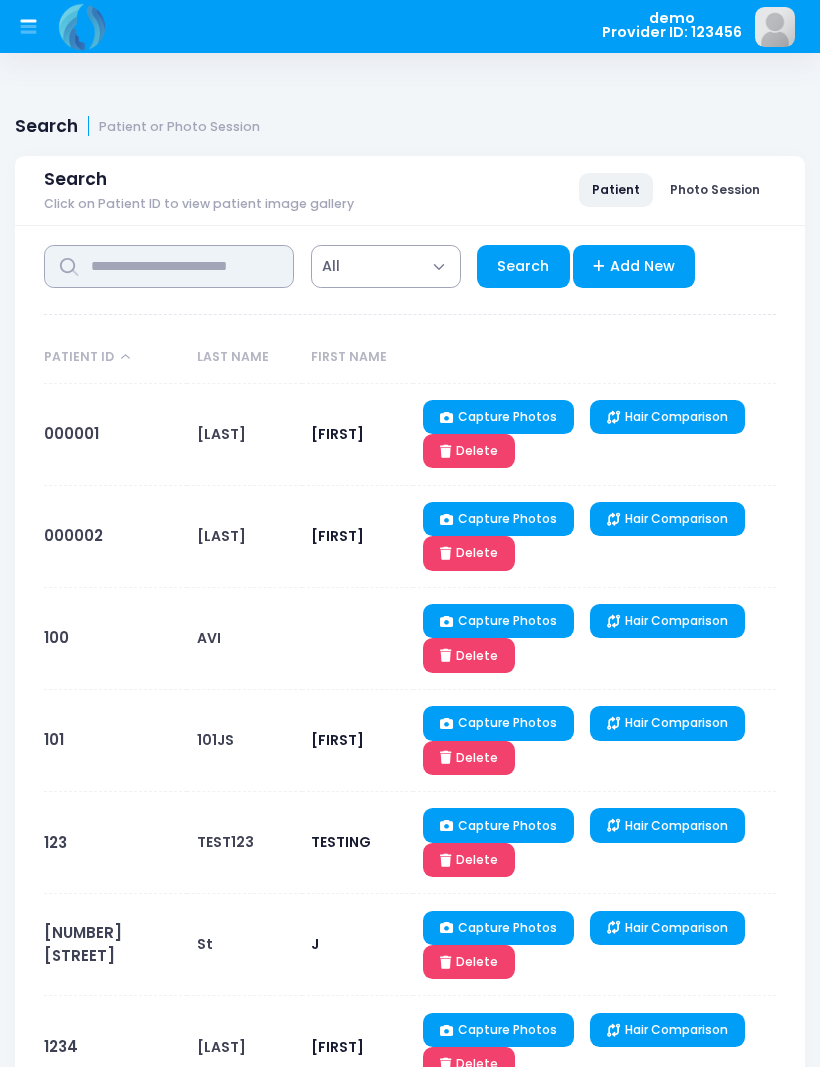 click at bounding box center [169, 266] 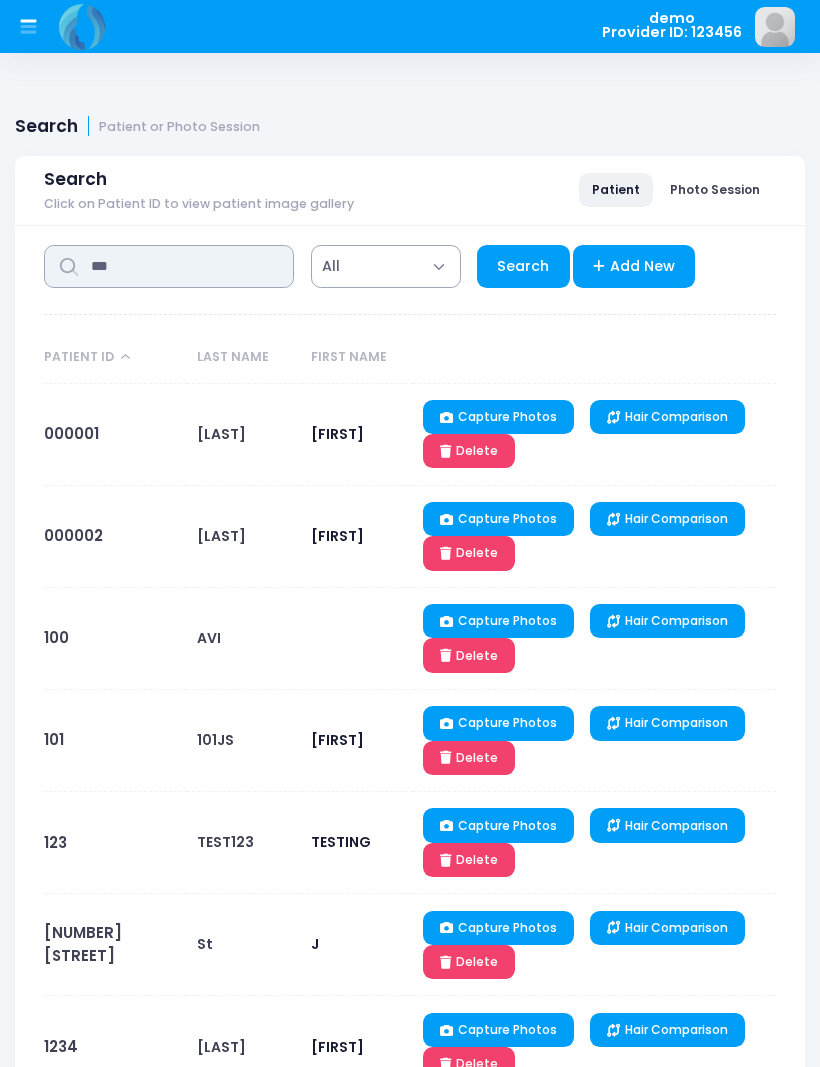 type on "***" 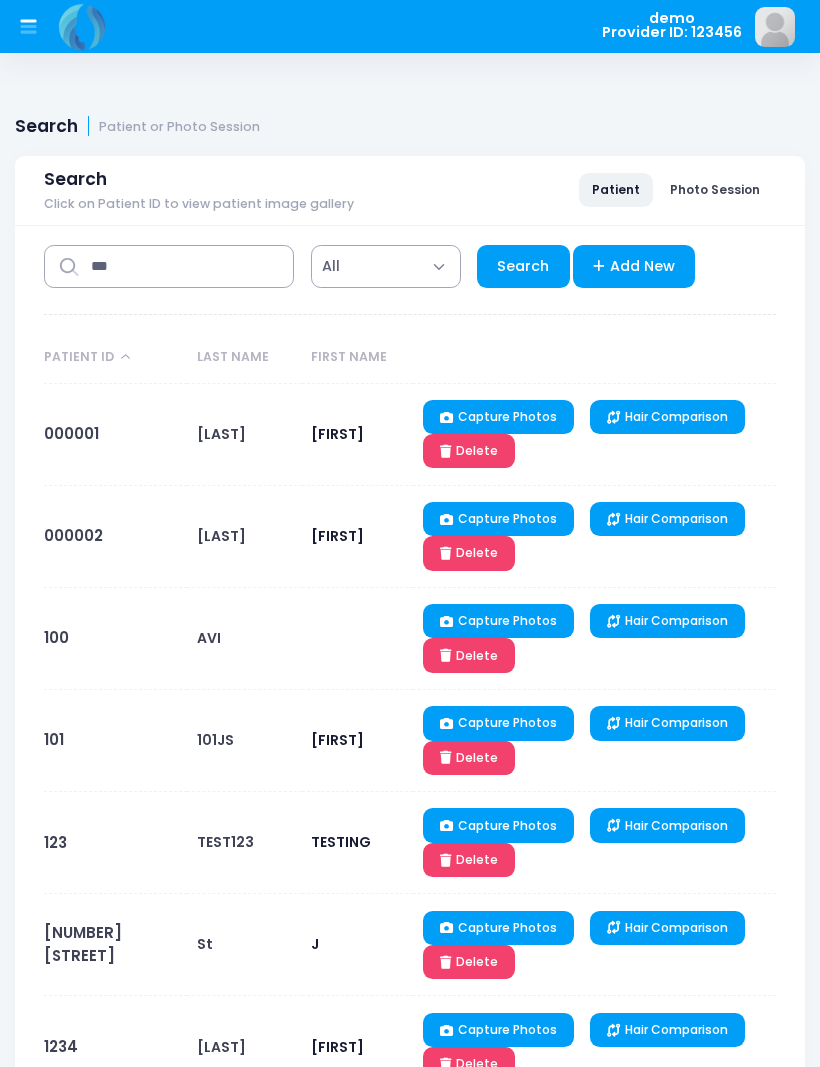 click on "Search" at bounding box center (523, 266) 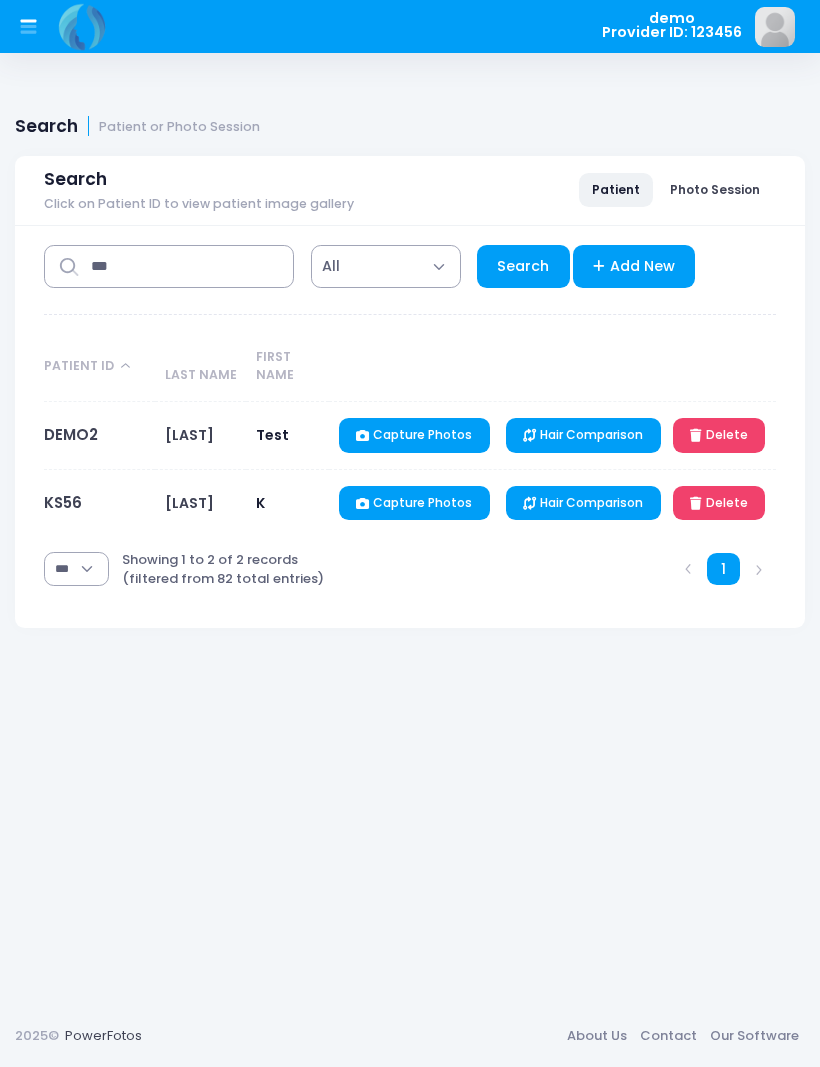 click on "DEMO2" at bounding box center [71, 434] 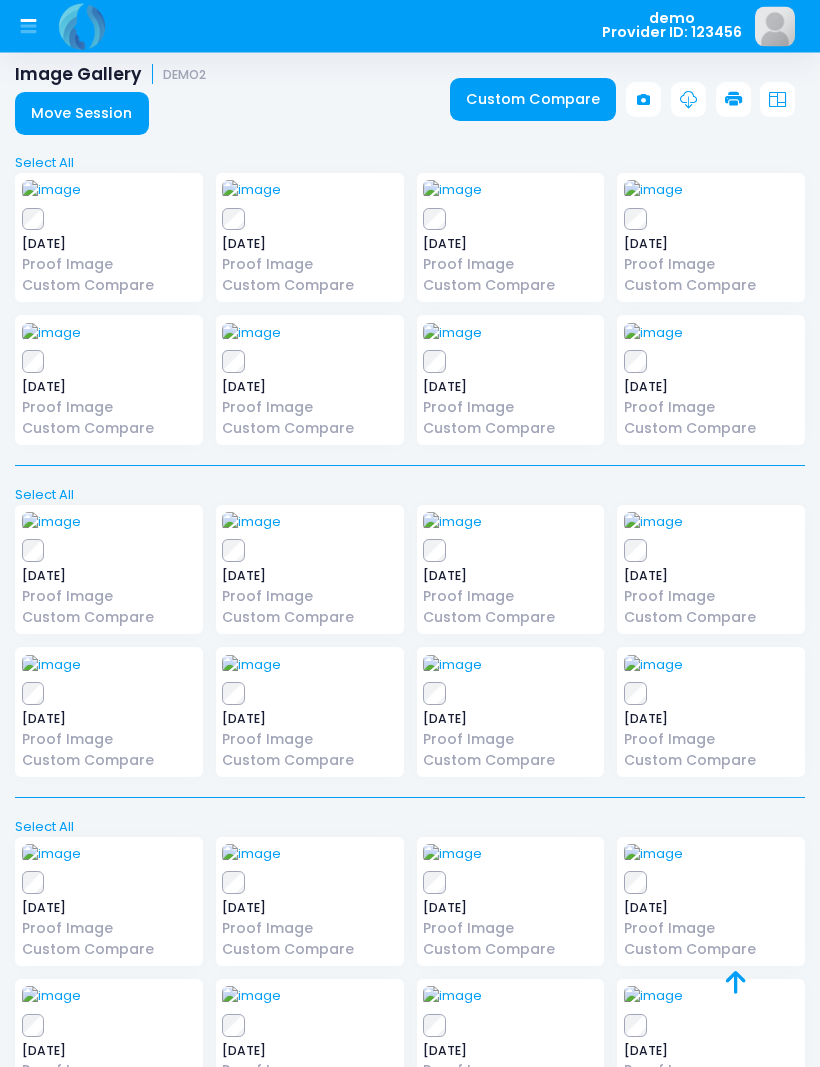 scroll, scrollTop: 0, scrollLeft: 0, axis: both 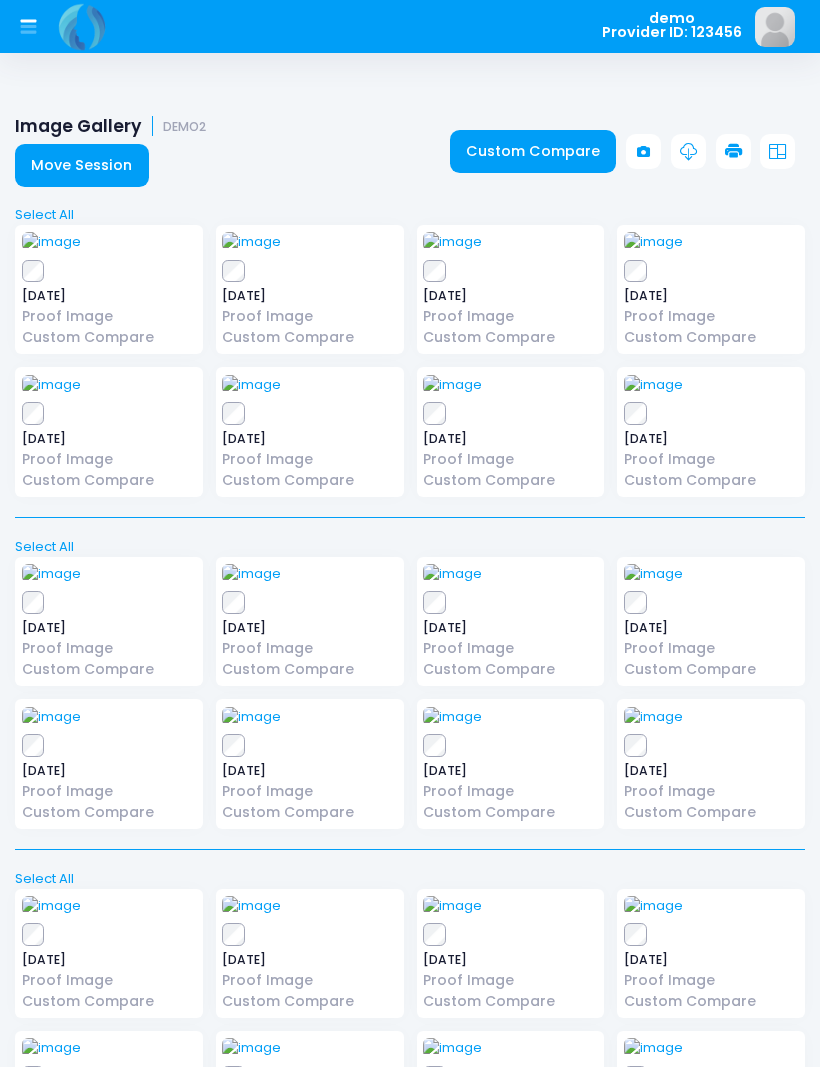 click at bounding box center [643, 151] 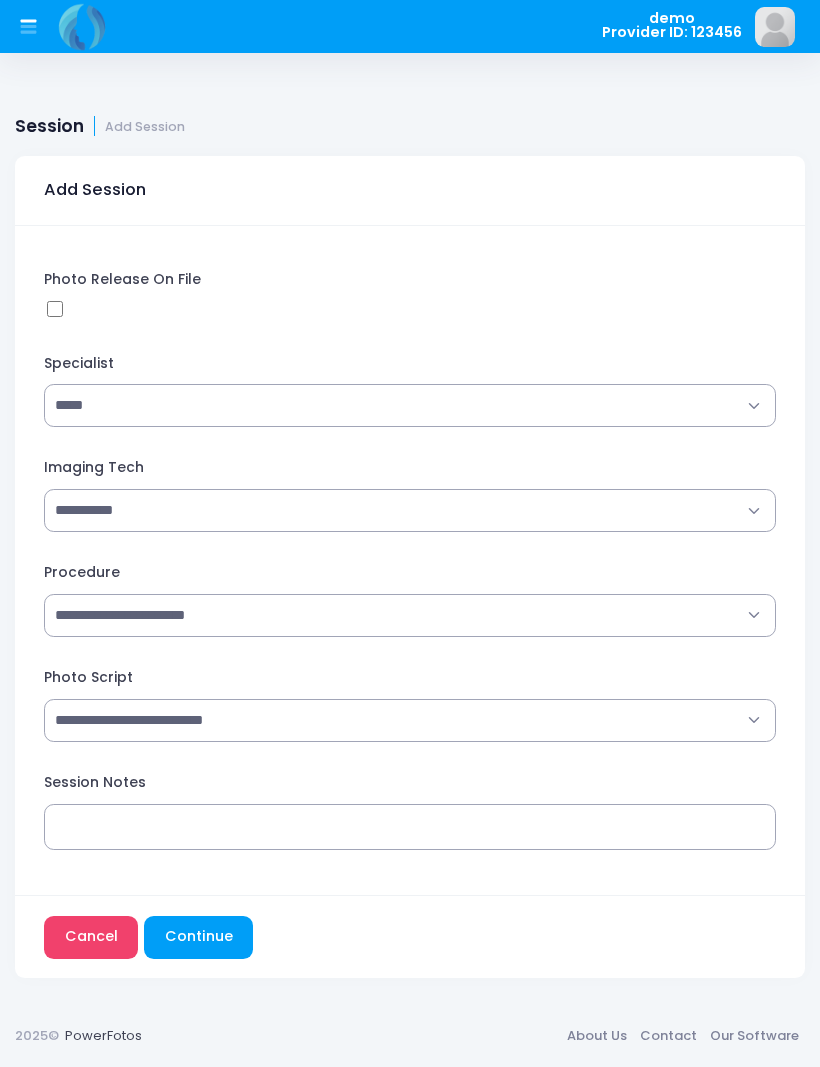 scroll, scrollTop: 0, scrollLeft: 0, axis: both 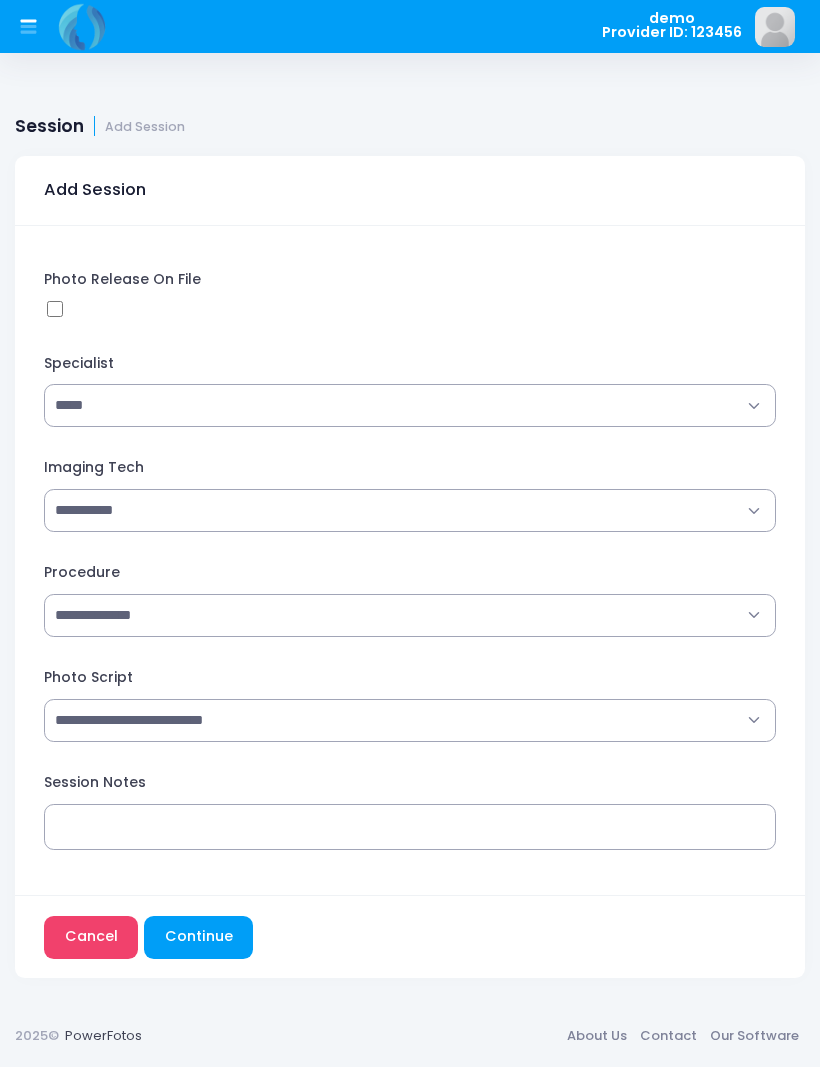 click on "**********" at bounding box center [410, 720] 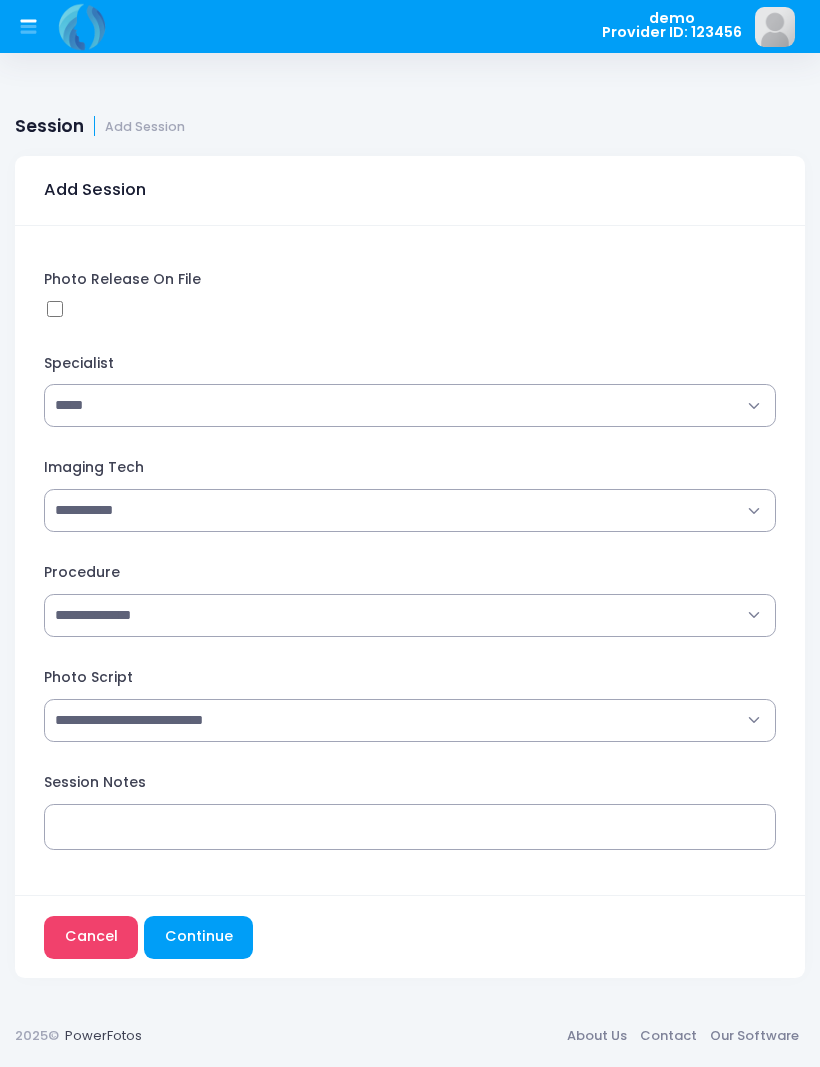 select on "**********" 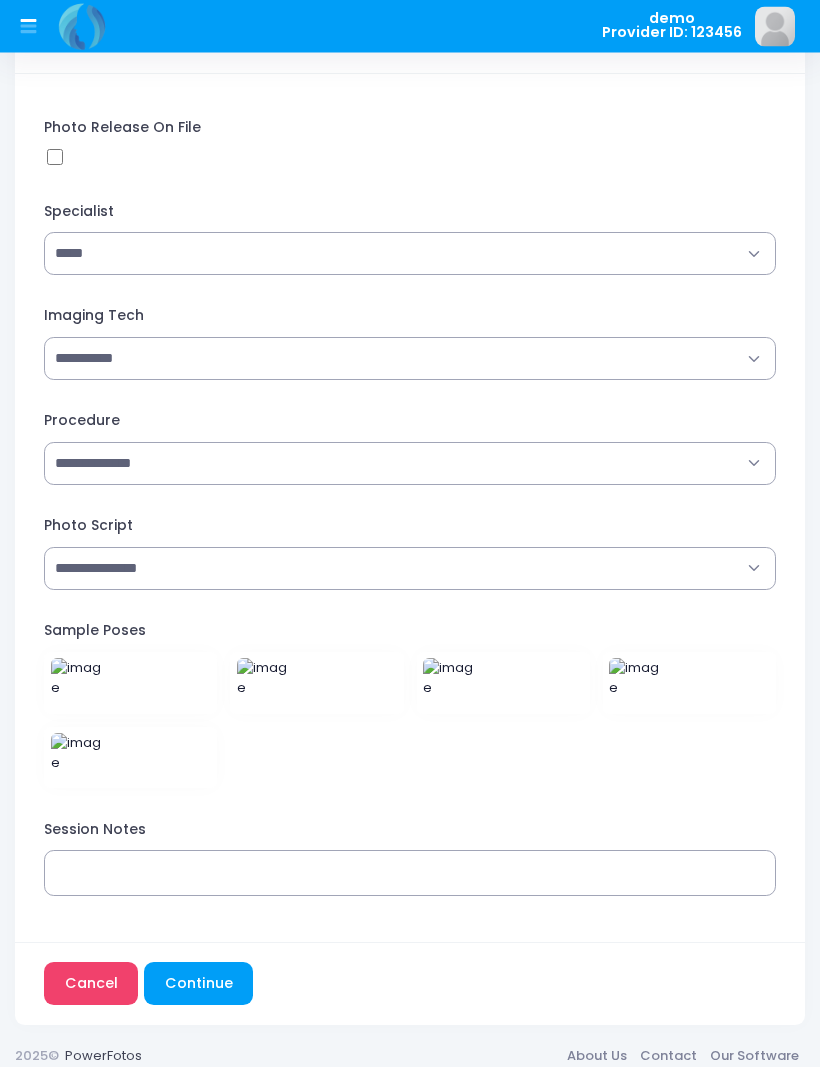 scroll, scrollTop: 151, scrollLeft: 0, axis: vertical 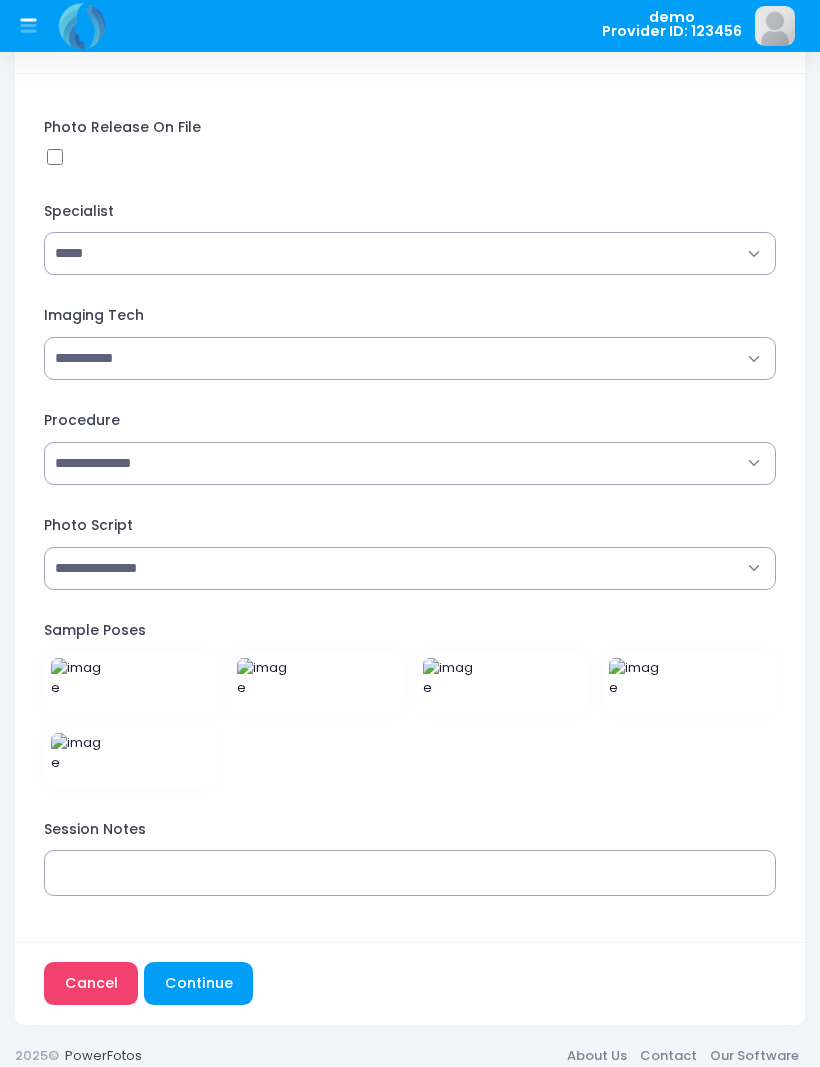 click on "Continue" at bounding box center [198, 984] 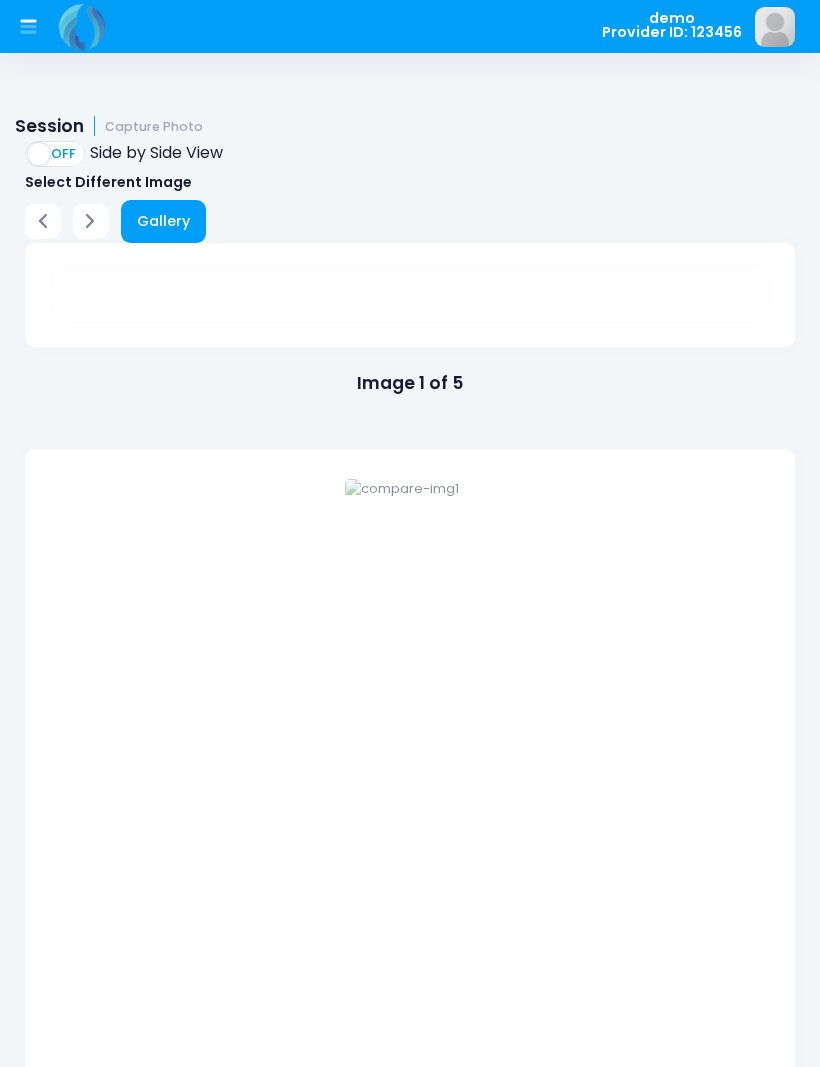 scroll, scrollTop: 0, scrollLeft: 0, axis: both 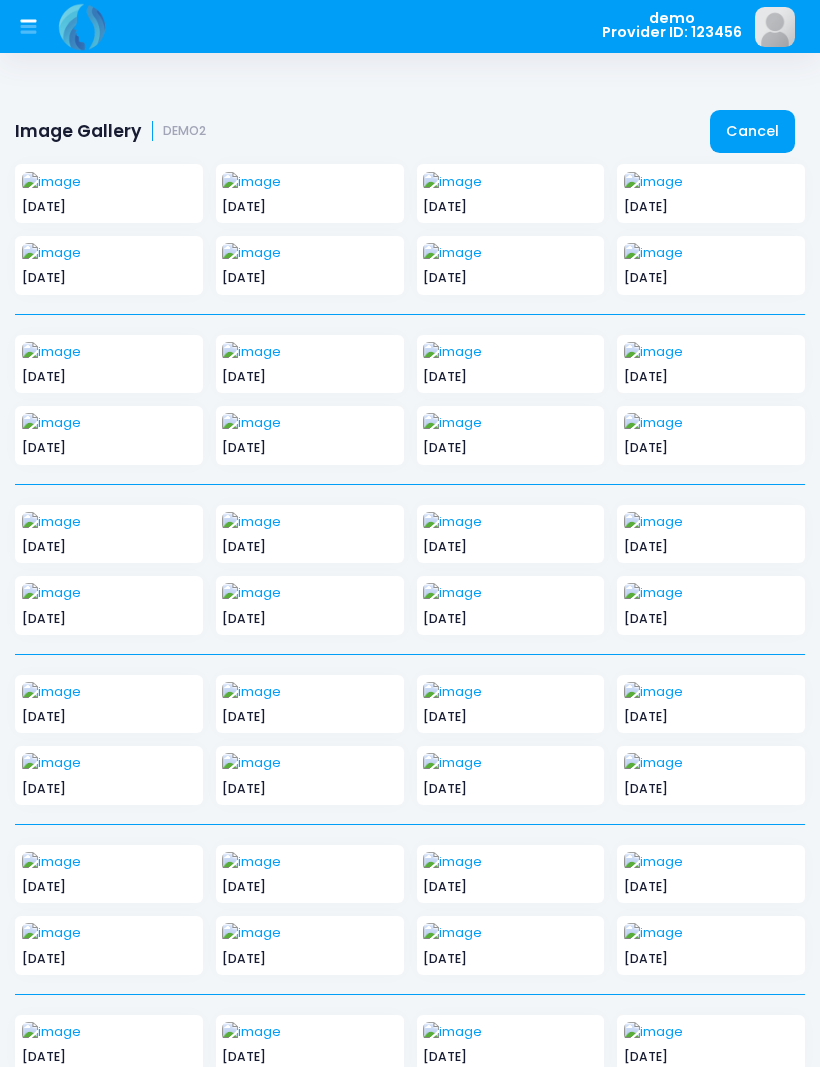 click at bounding box center (51, 253) 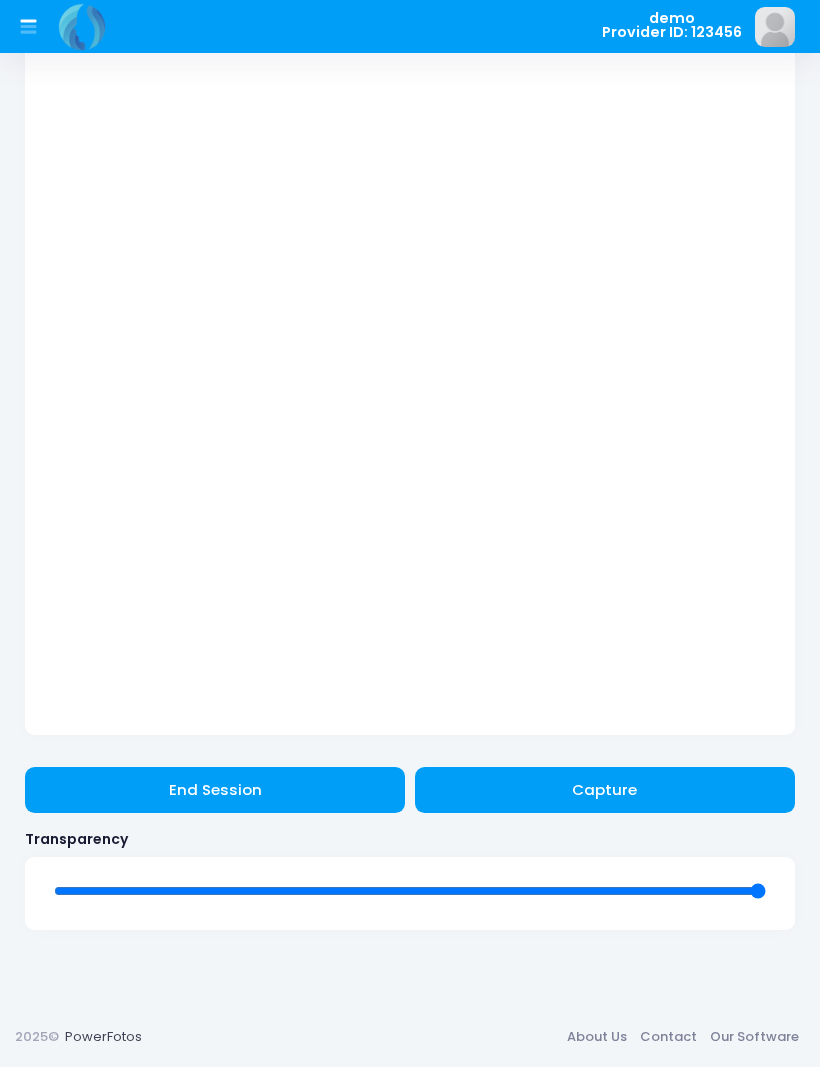 scroll, scrollTop: 617, scrollLeft: 0, axis: vertical 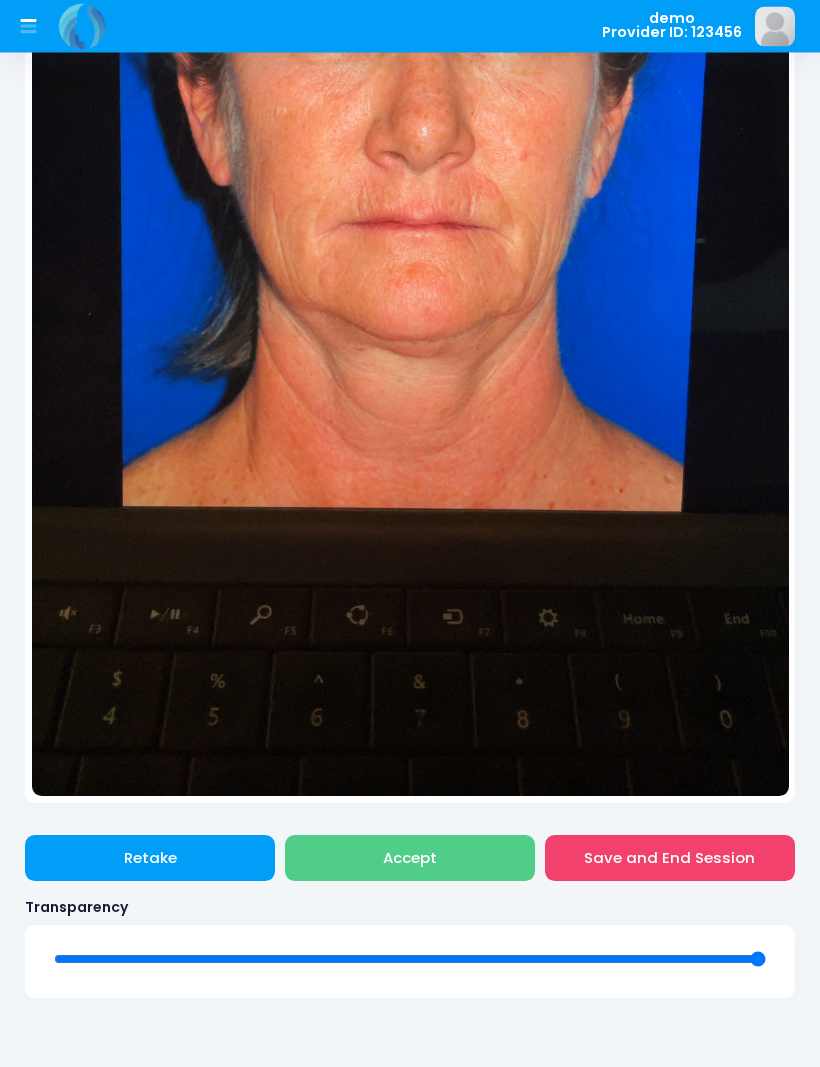 click on "Save and End Session" at bounding box center (670, 859) 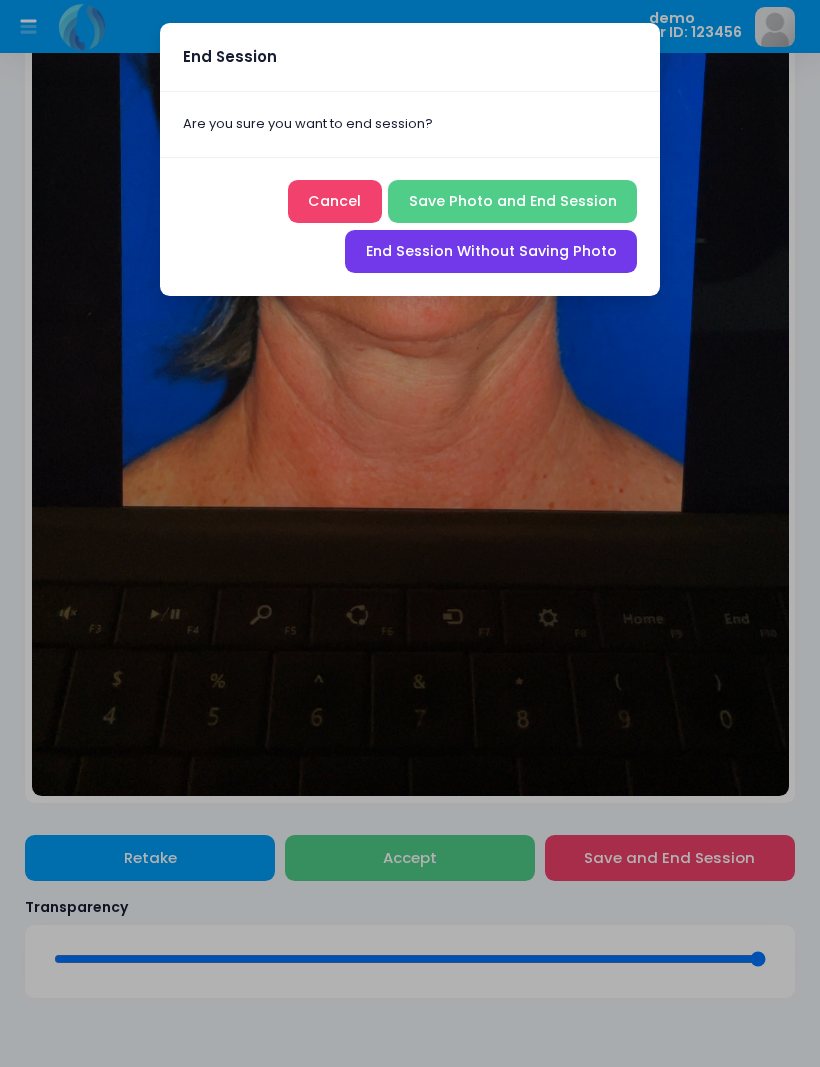click on "End Session Without Saving Photo" at bounding box center (491, 251) 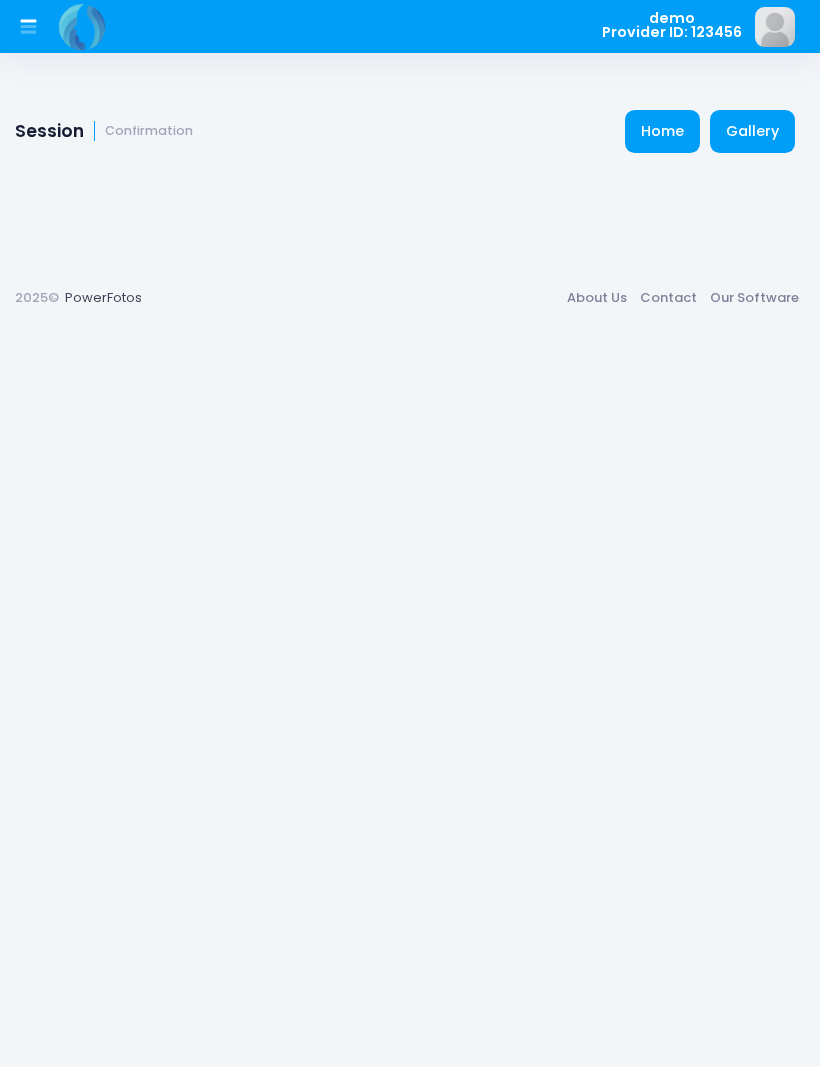 scroll, scrollTop: 0, scrollLeft: 0, axis: both 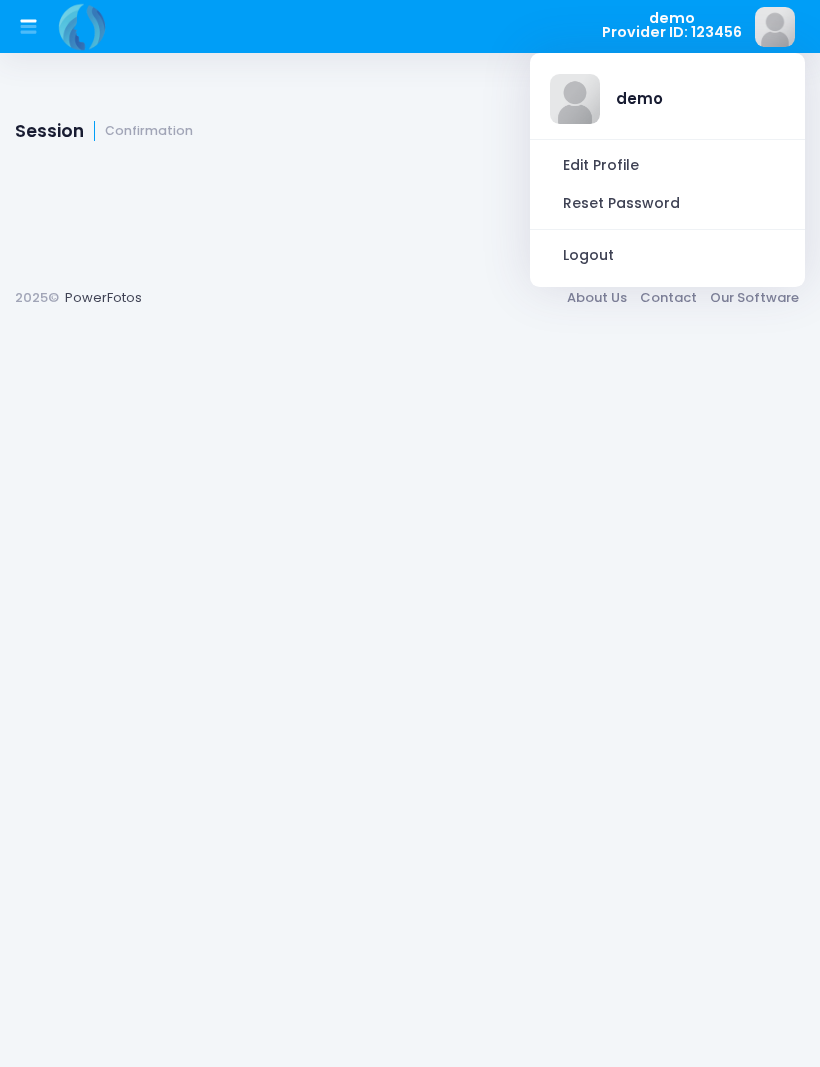 click on "Logout" at bounding box center [667, 256] 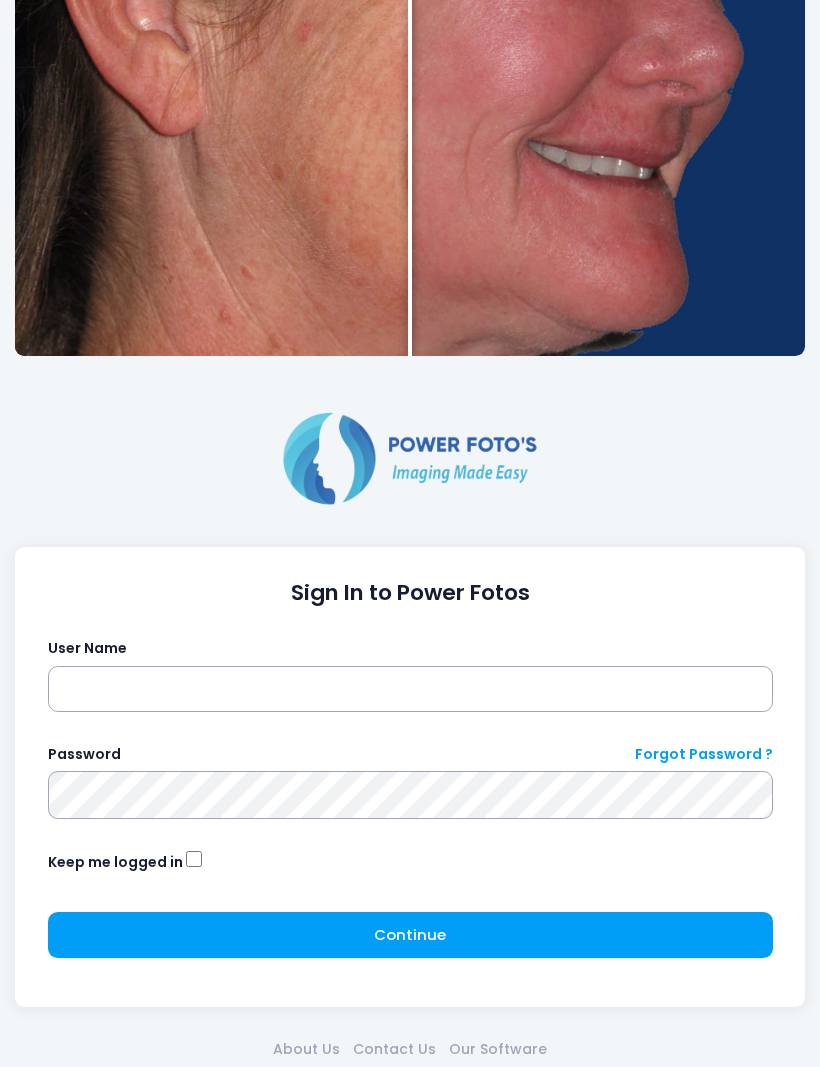 scroll, scrollTop: 481, scrollLeft: 0, axis: vertical 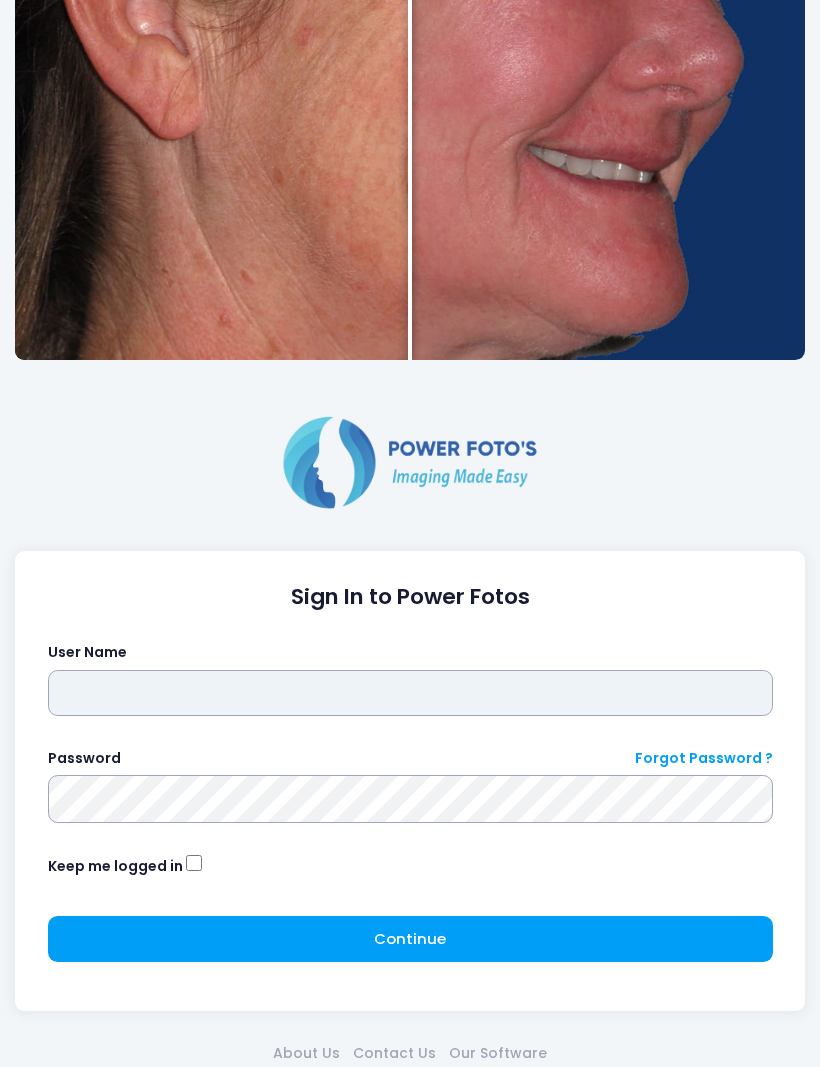 click at bounding box center [410, 694] 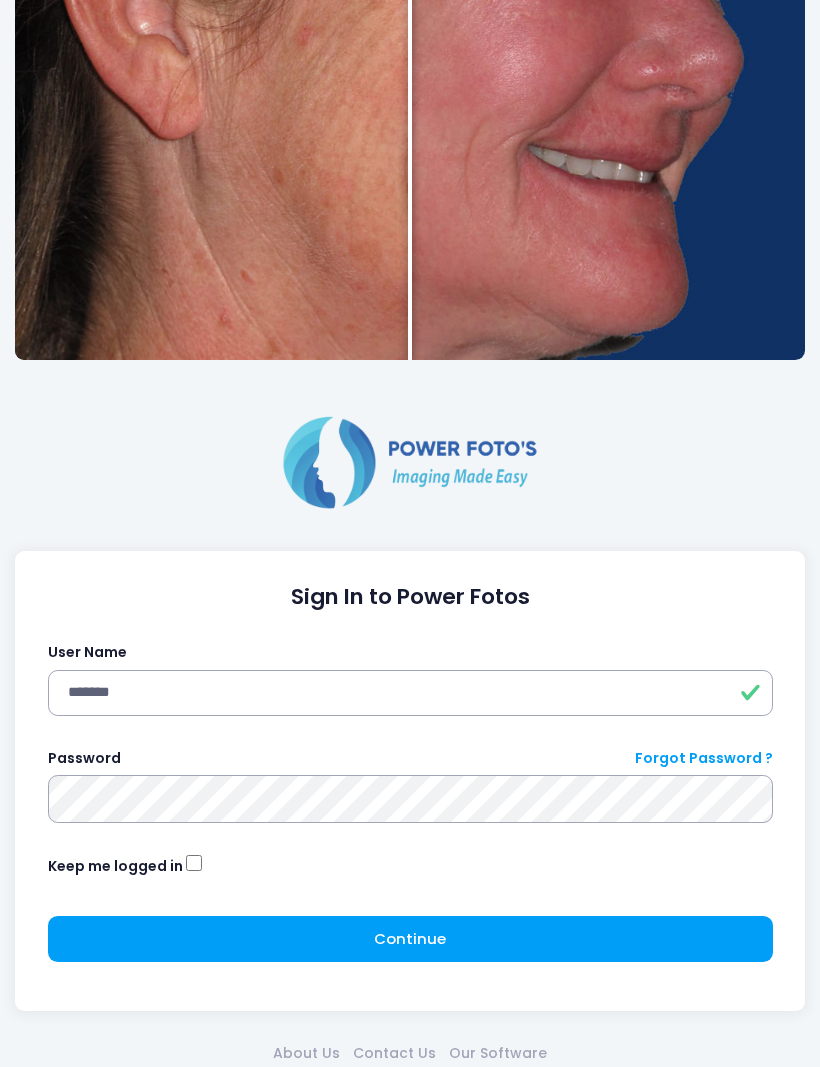 click on "Continue" at bounding box center (410, 939) 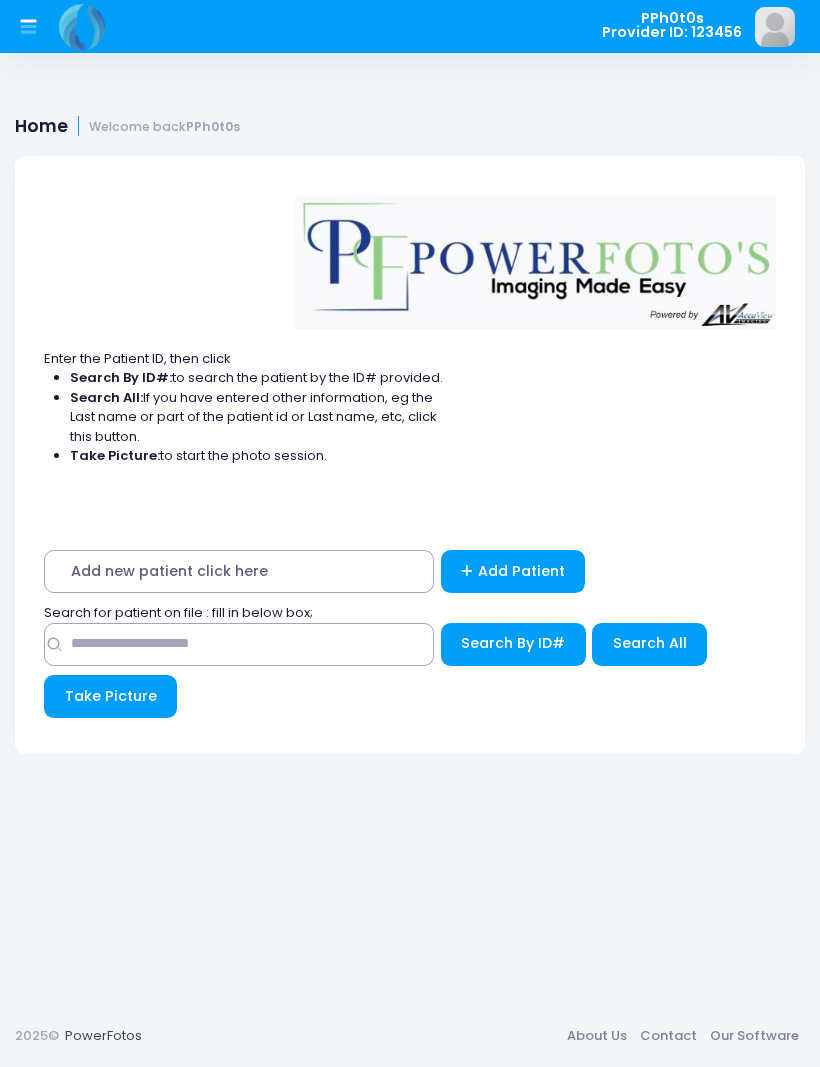 scroll, scrollTop: 0, scrollLeft: 0, axis: both 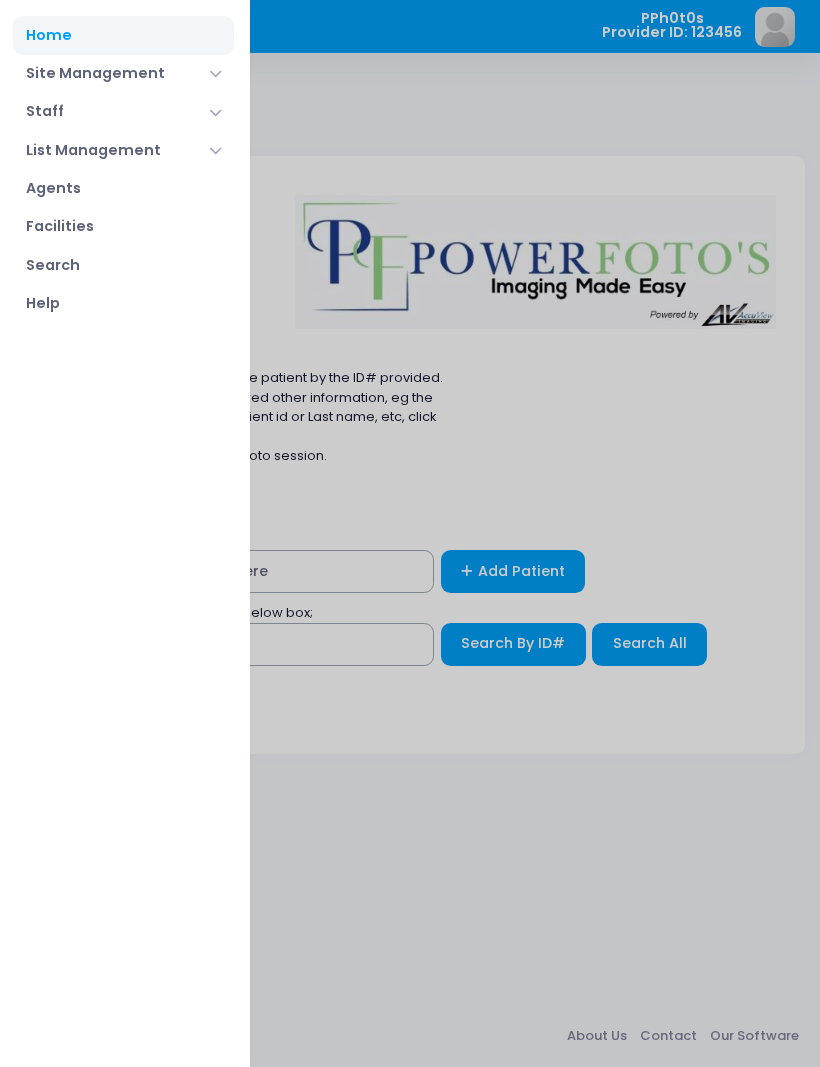 click on "Facilities" at bounding box center [123, 227] 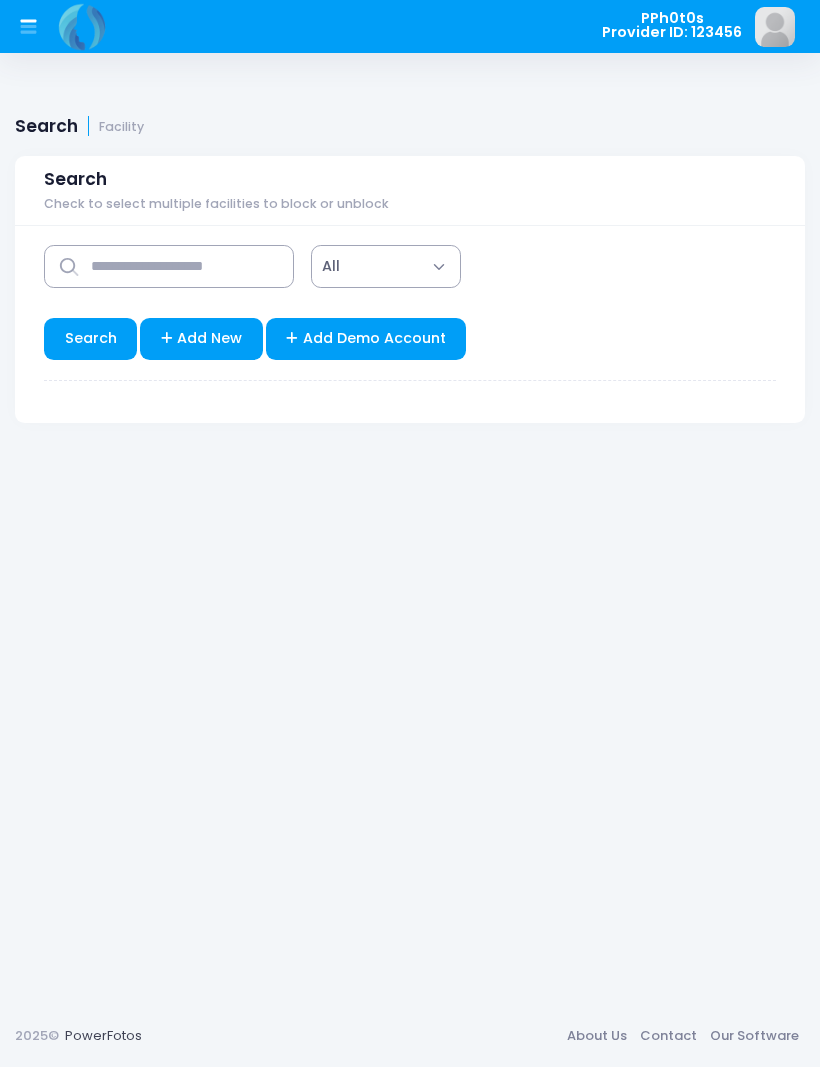 scroll, scrollTop: 0, scrollLeft: 0, axis: both 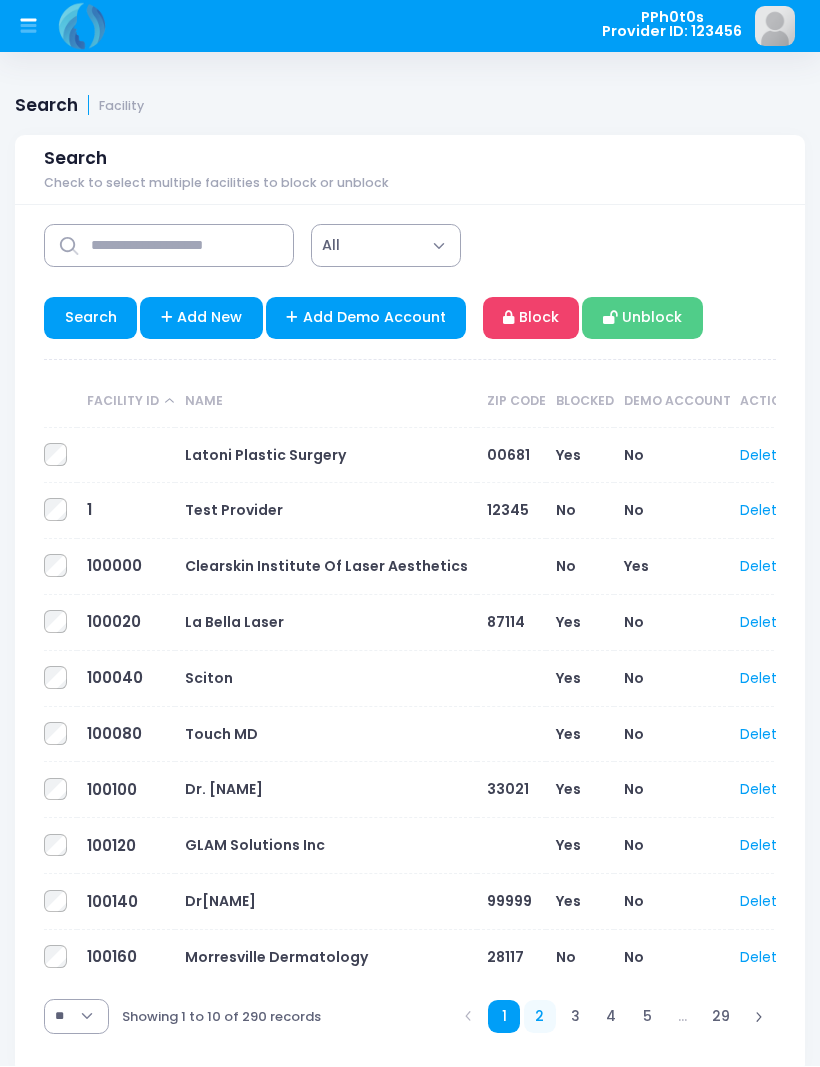 click on "2" at bounding box center [468, 1017] 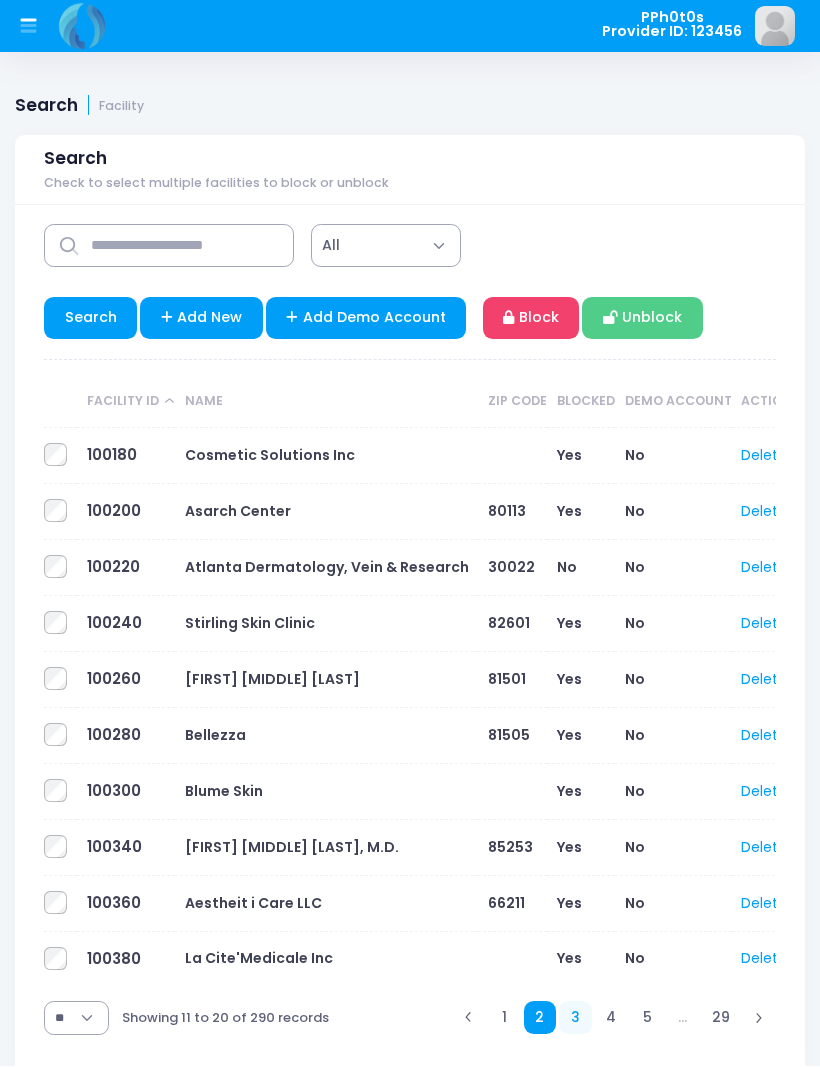 click on "3" at bounding box center [468, 1018] 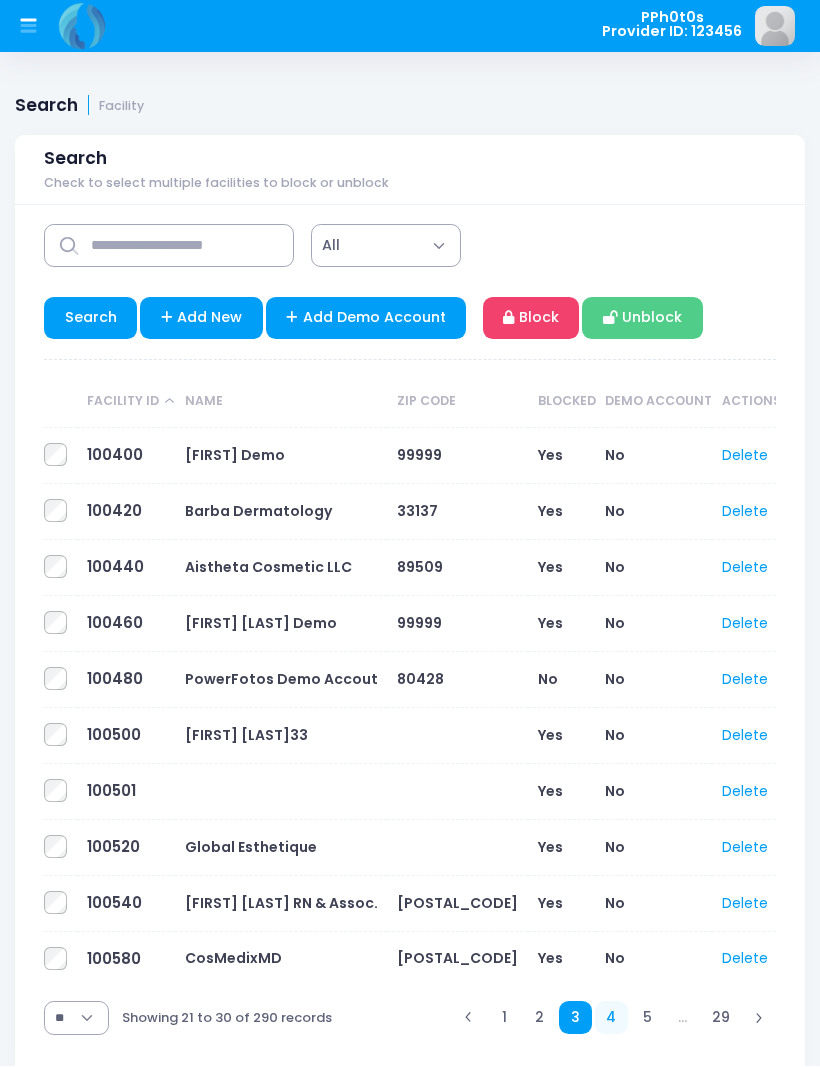 click on "4" at bounding box center [468, 1018] 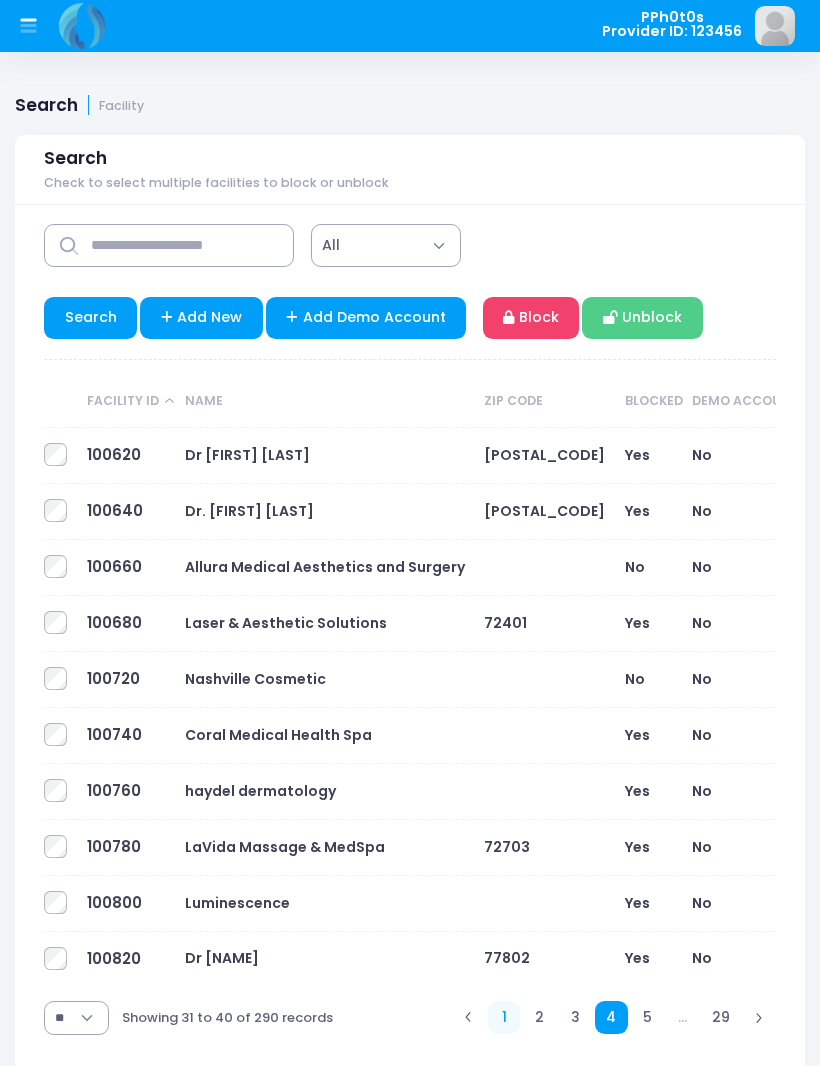 click on "1" at bounding box center (468, 1018) 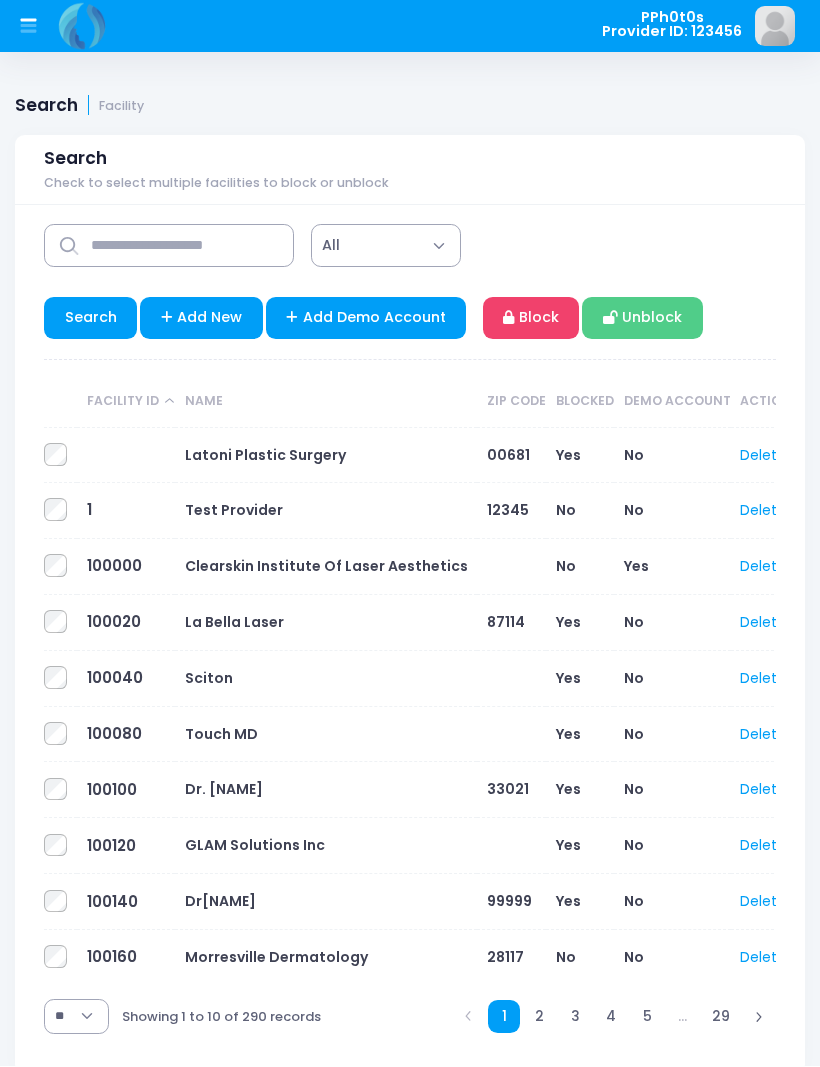 click on "100000" at bounding box center (114, 566) 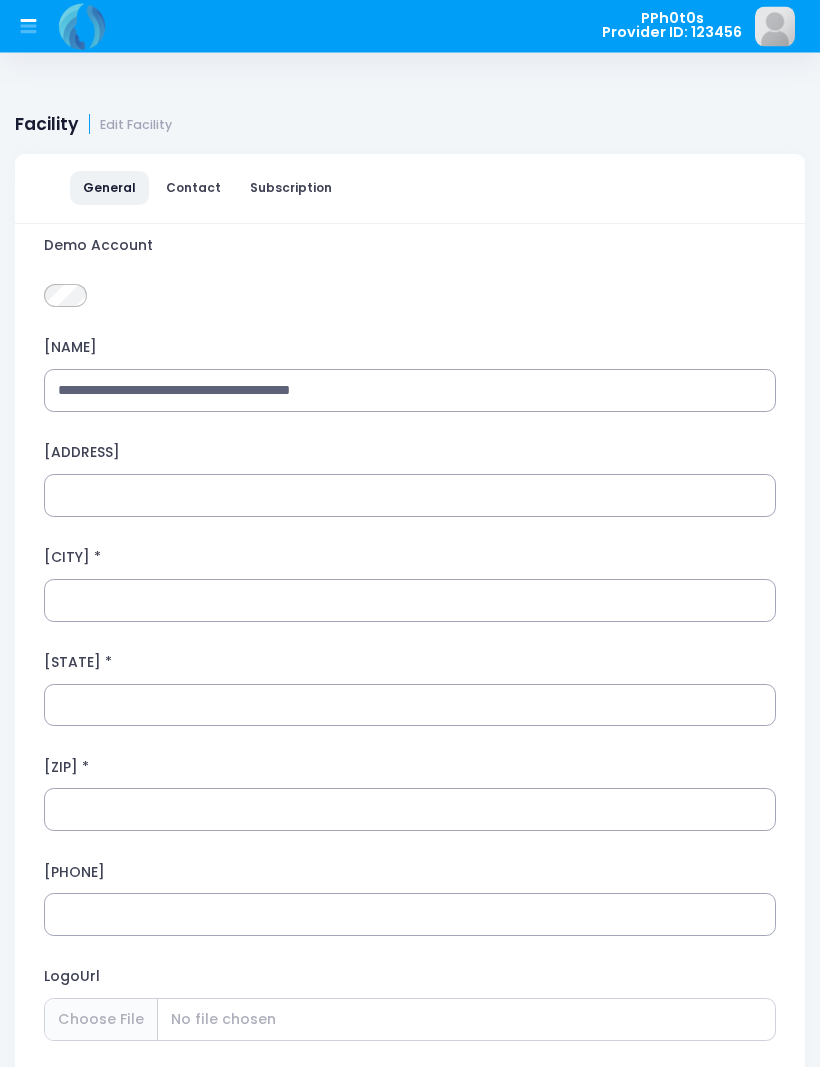 scroll, scrollTop: 2, scrollLeft: 0, axis: vertical 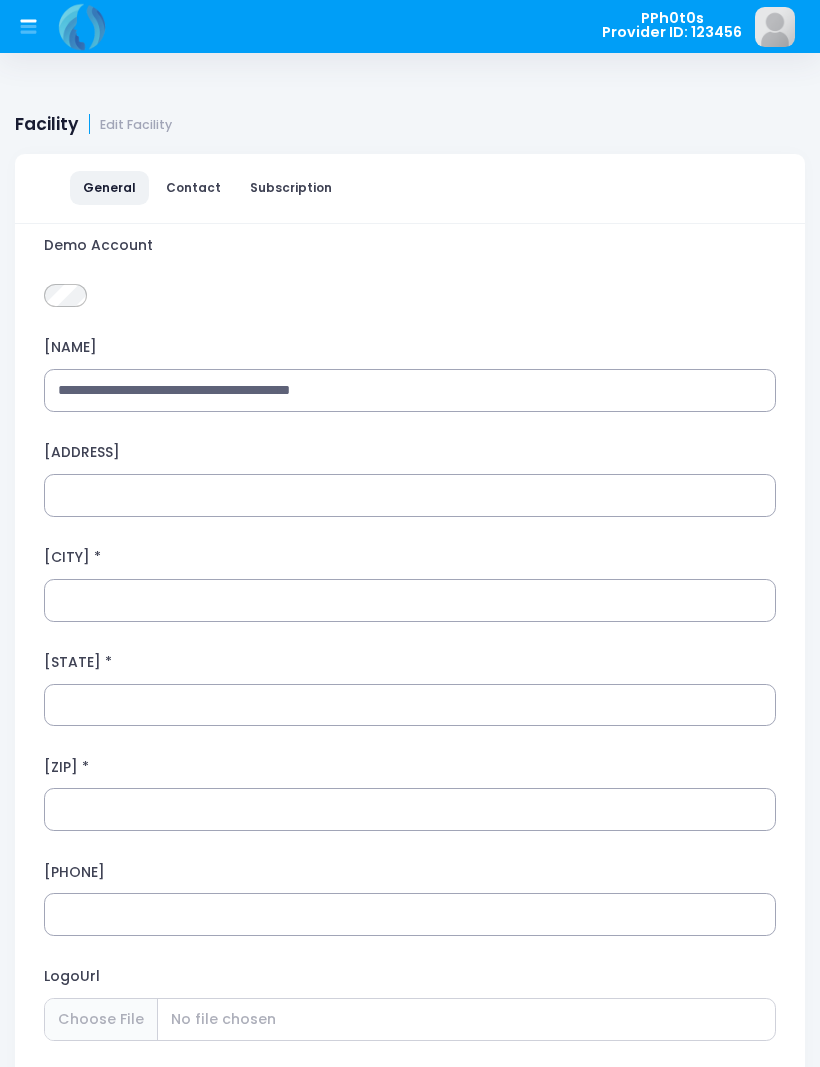 click on "Contact" at bounding box center (193, 188) 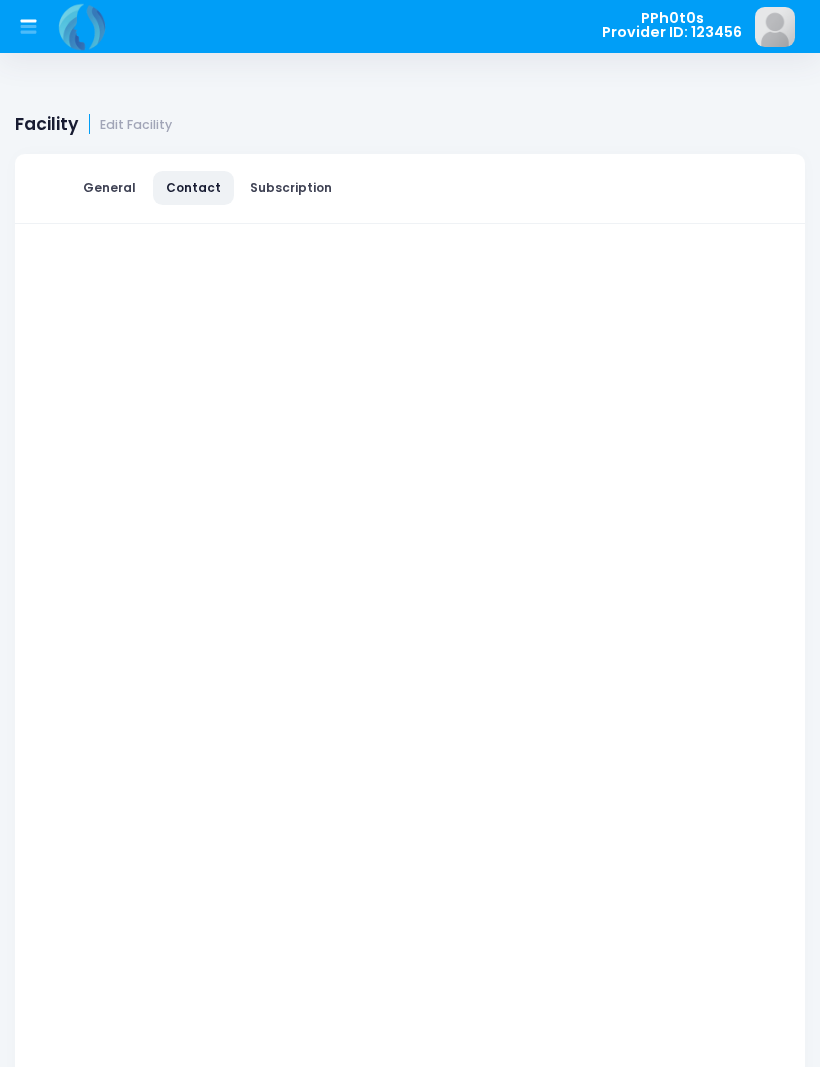 scroll, scrollTop: 0, scrollLeft: 0, axis: both 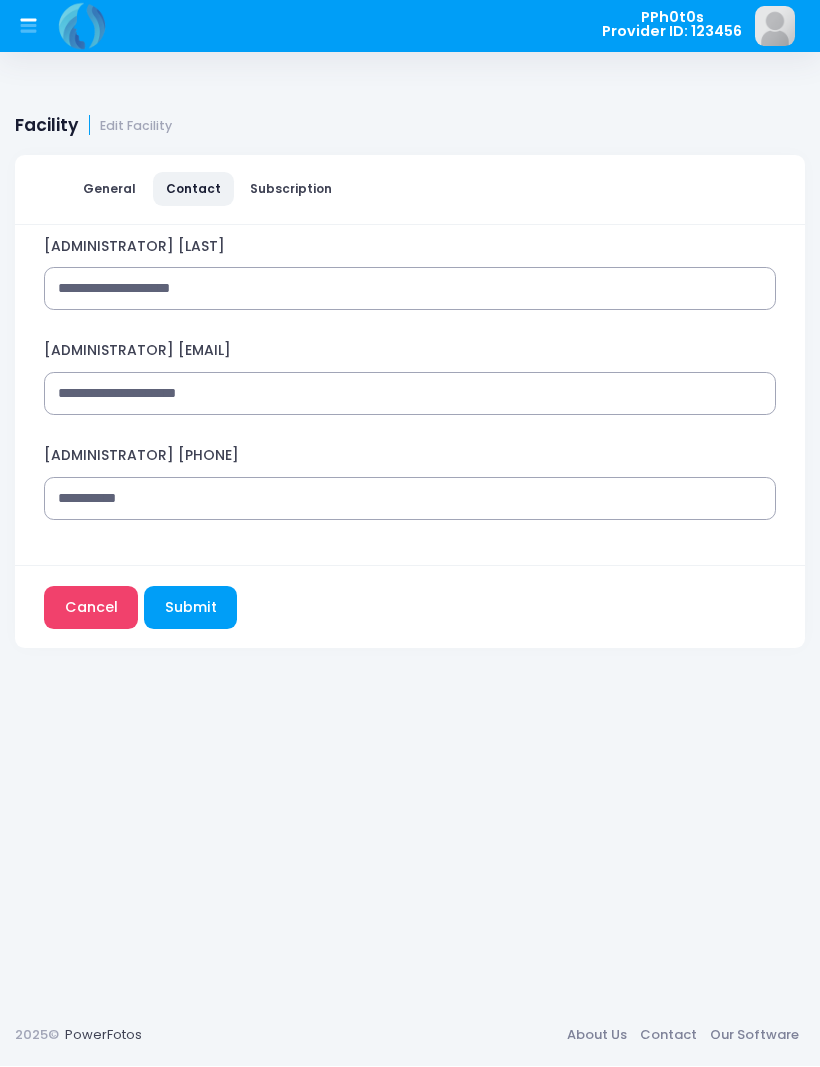 click on "Subscription" at bounding box center (291, 190) 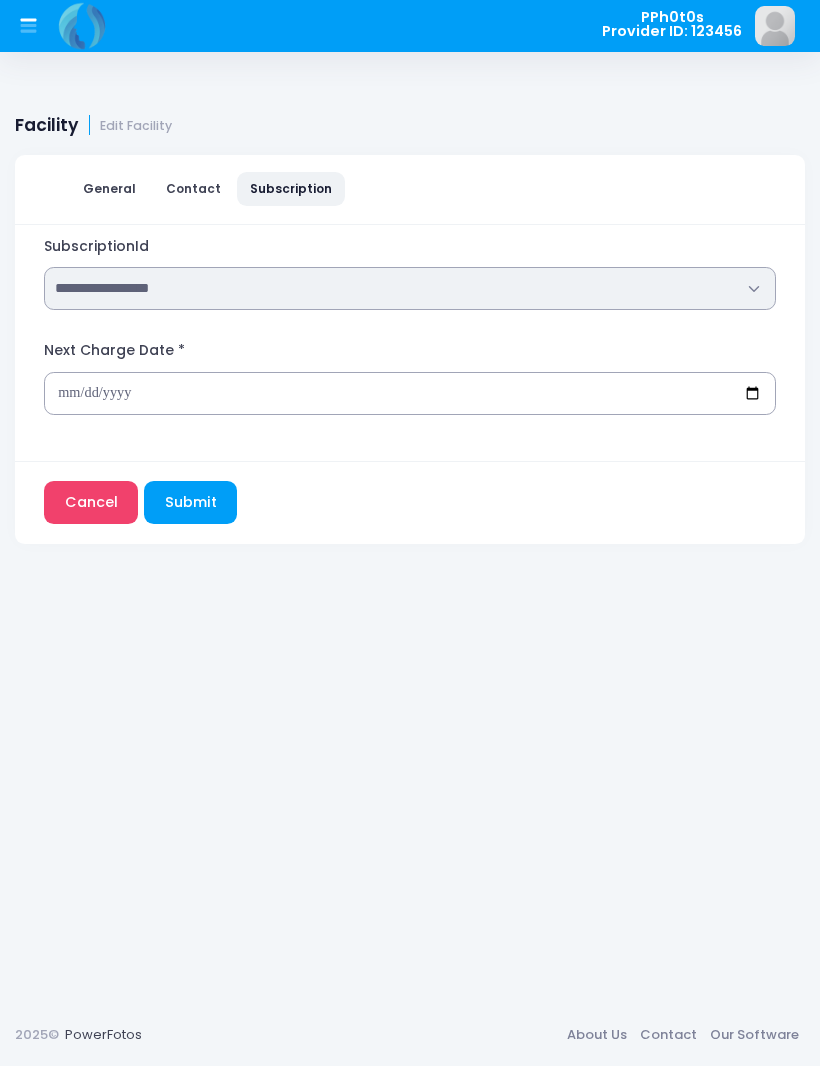 click at bounding box center (29, 27) 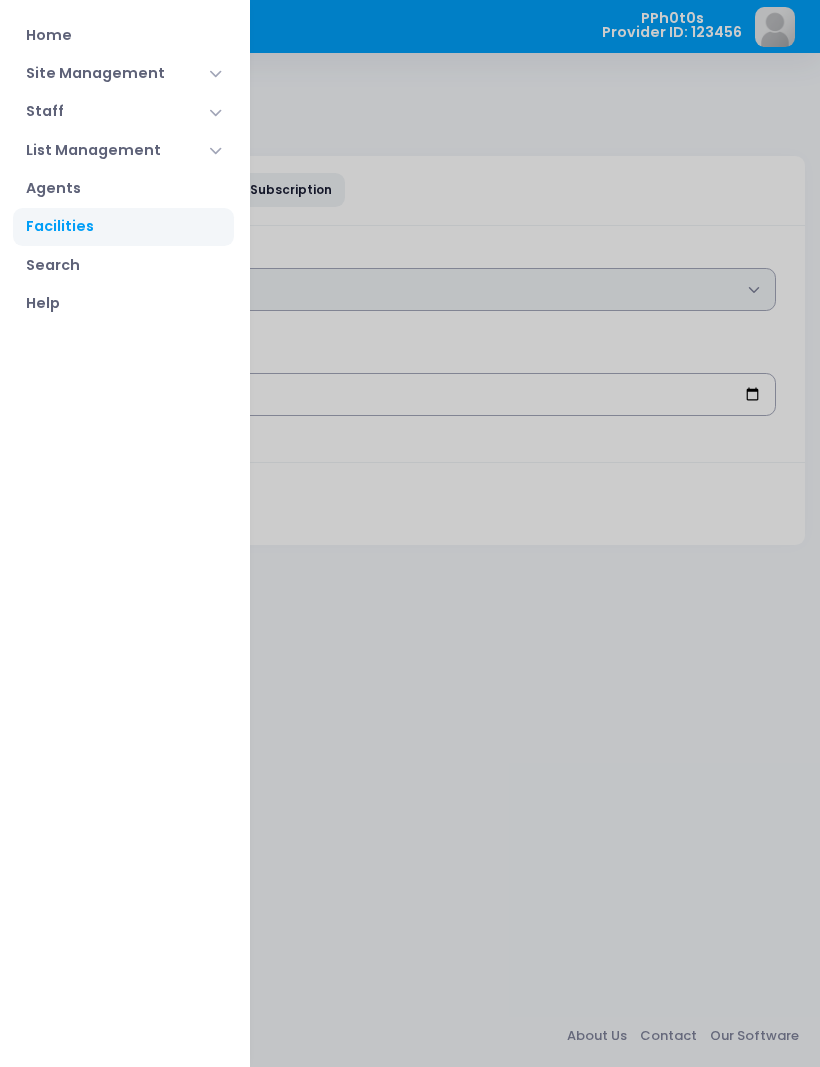 click on "List Management" at bounding box center (123, 150) 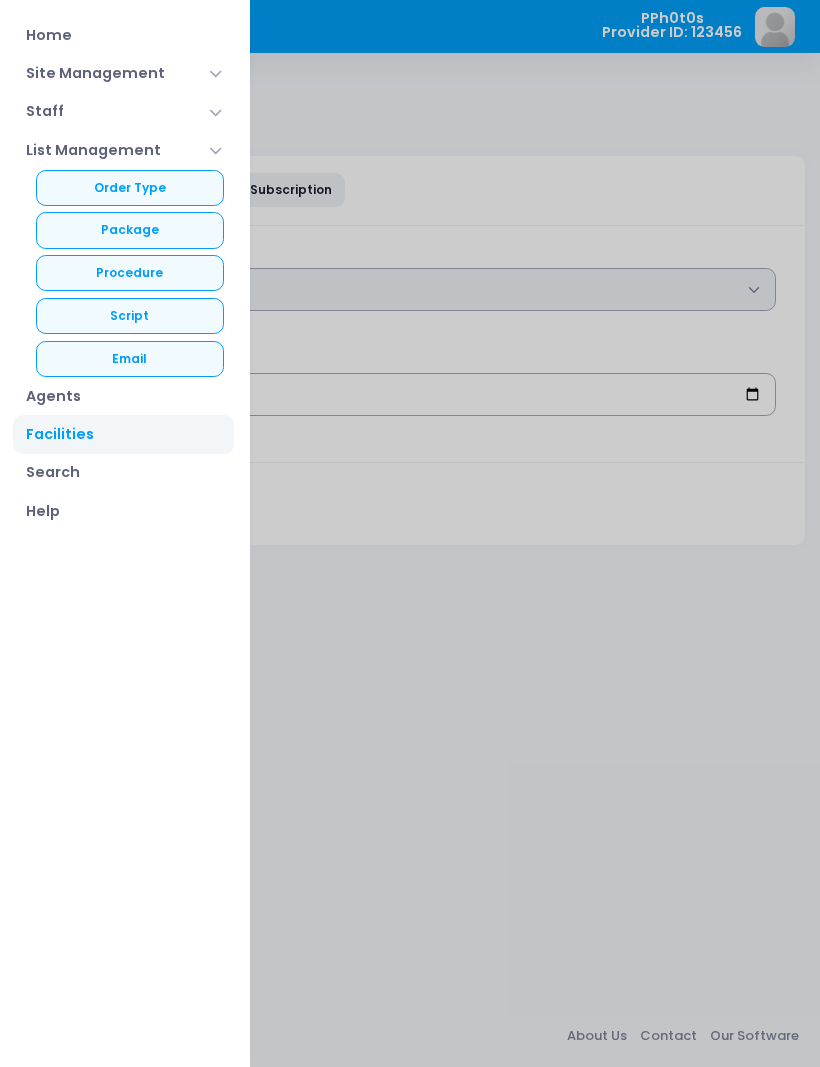 click on "Facilities" at bounding box center [123, 434] 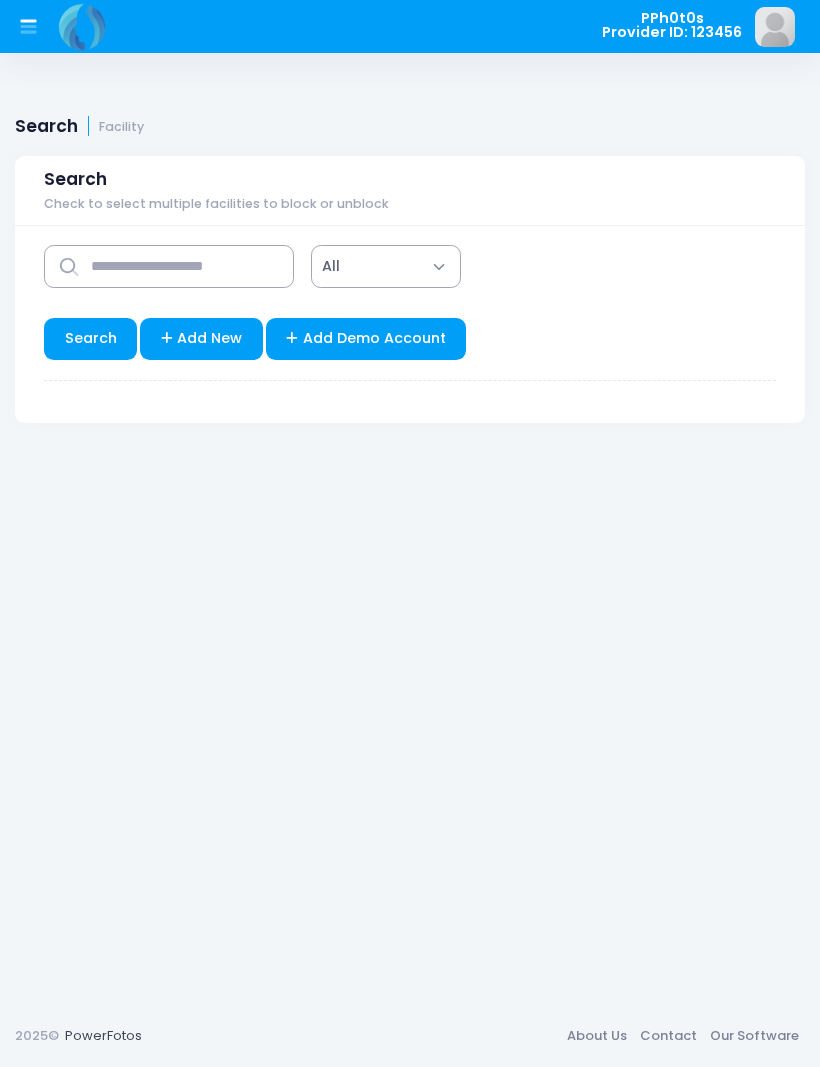 scroll, scrollTop: 0, scrollLeft: 0, axis: both 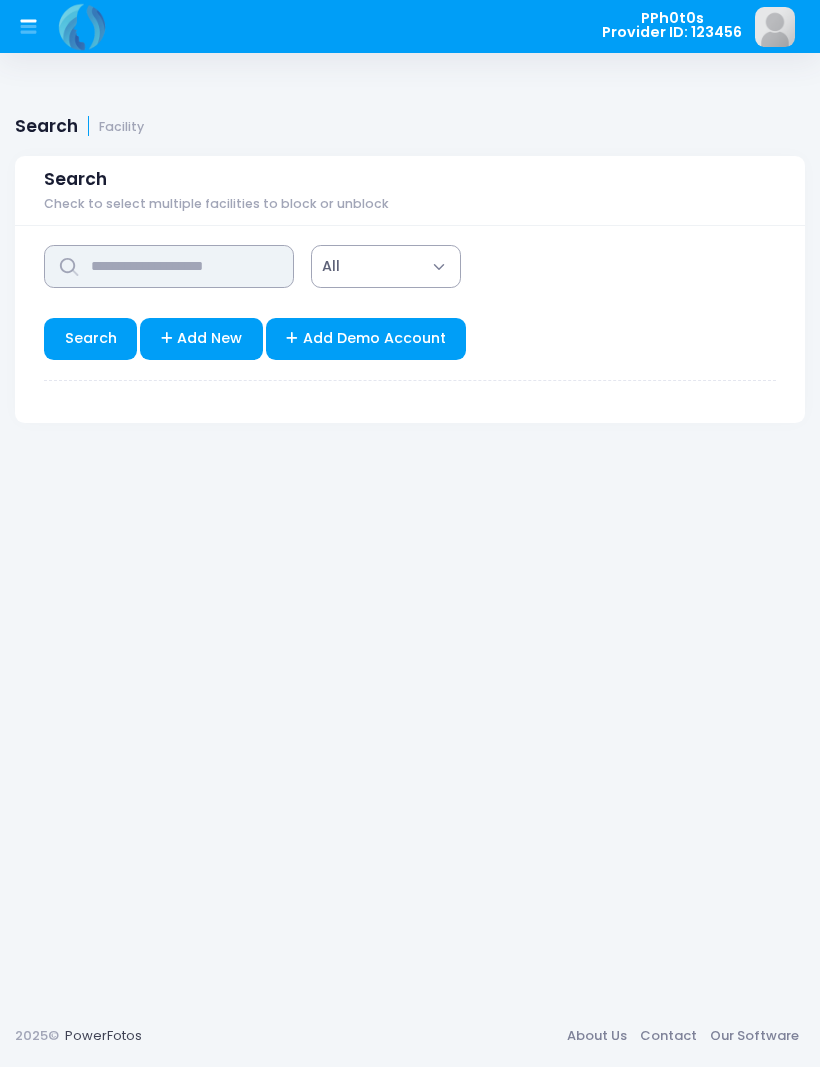 click at bounding box center (169, 266) 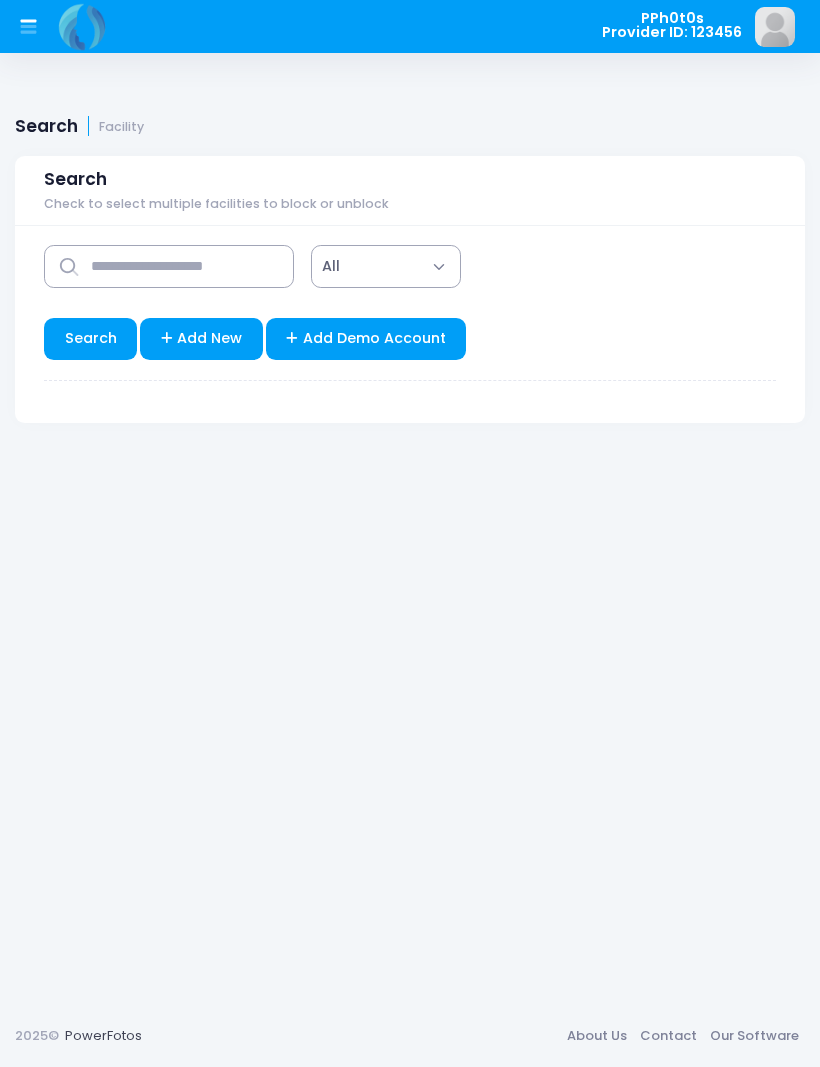 click on "Search" at bounding box center [90, 339] 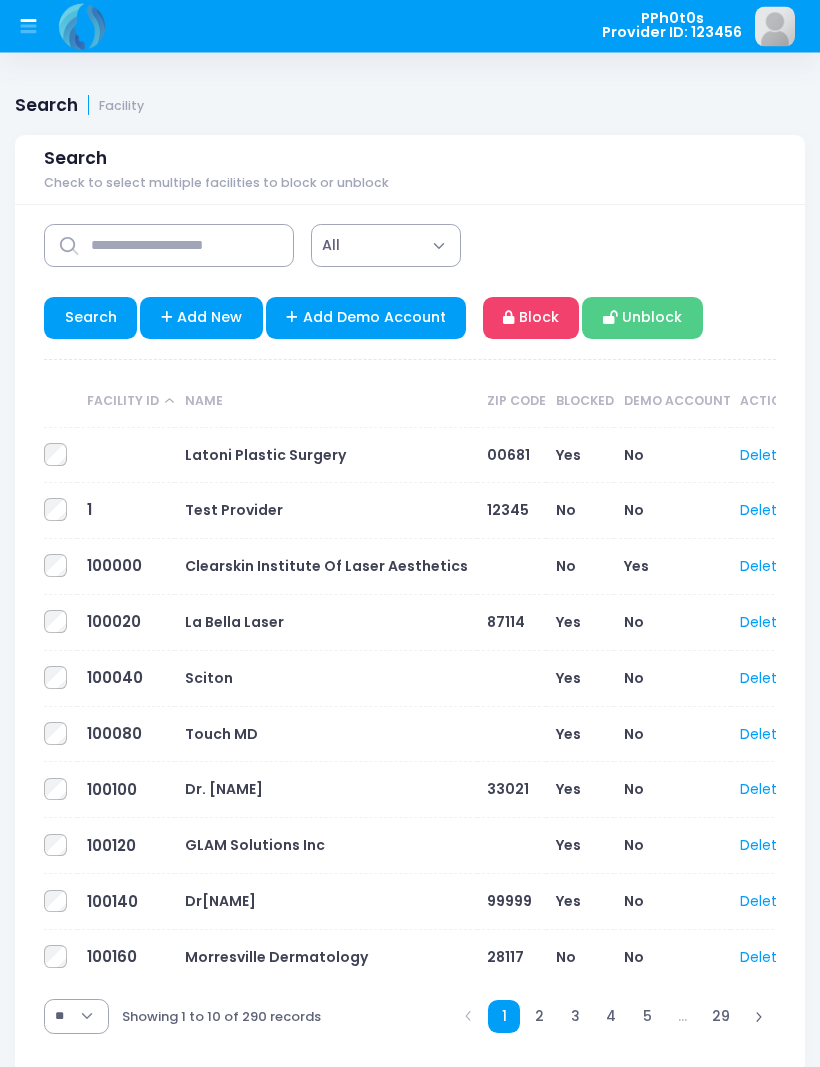 scroll, scrollTop: 20, scrollLeft: 0, axis: vertical 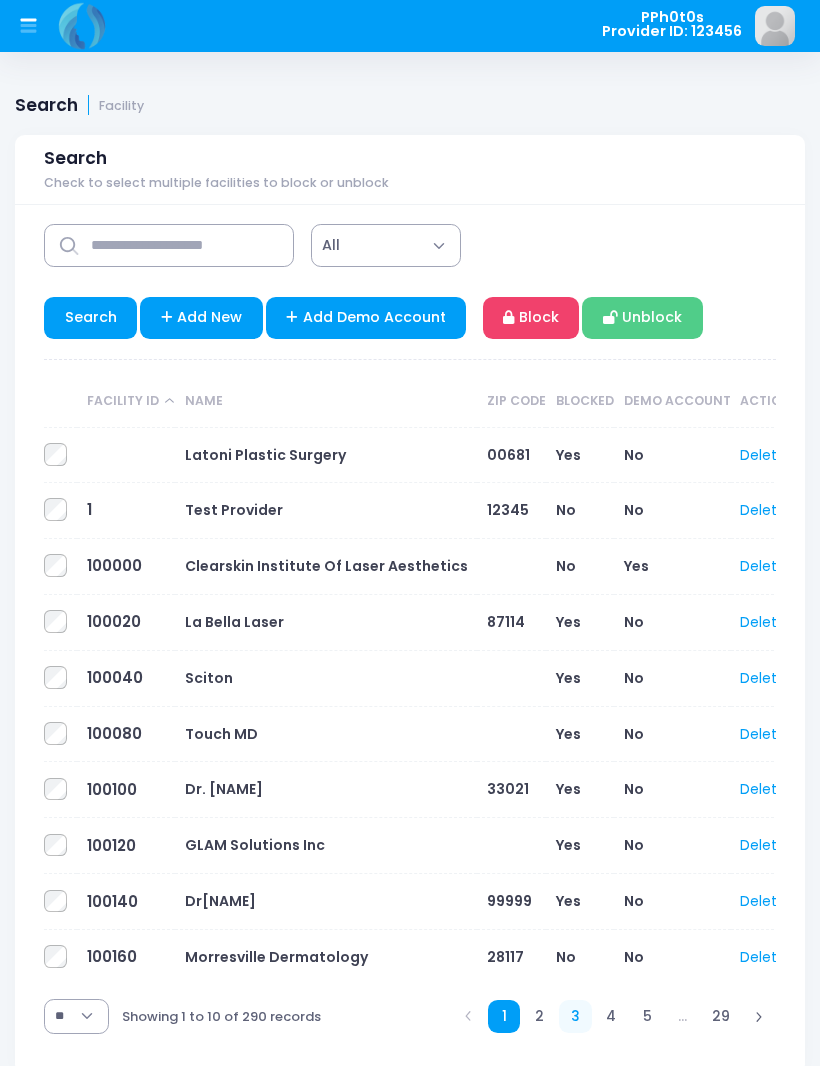 click on "3" at bounding box center (468, 1017) 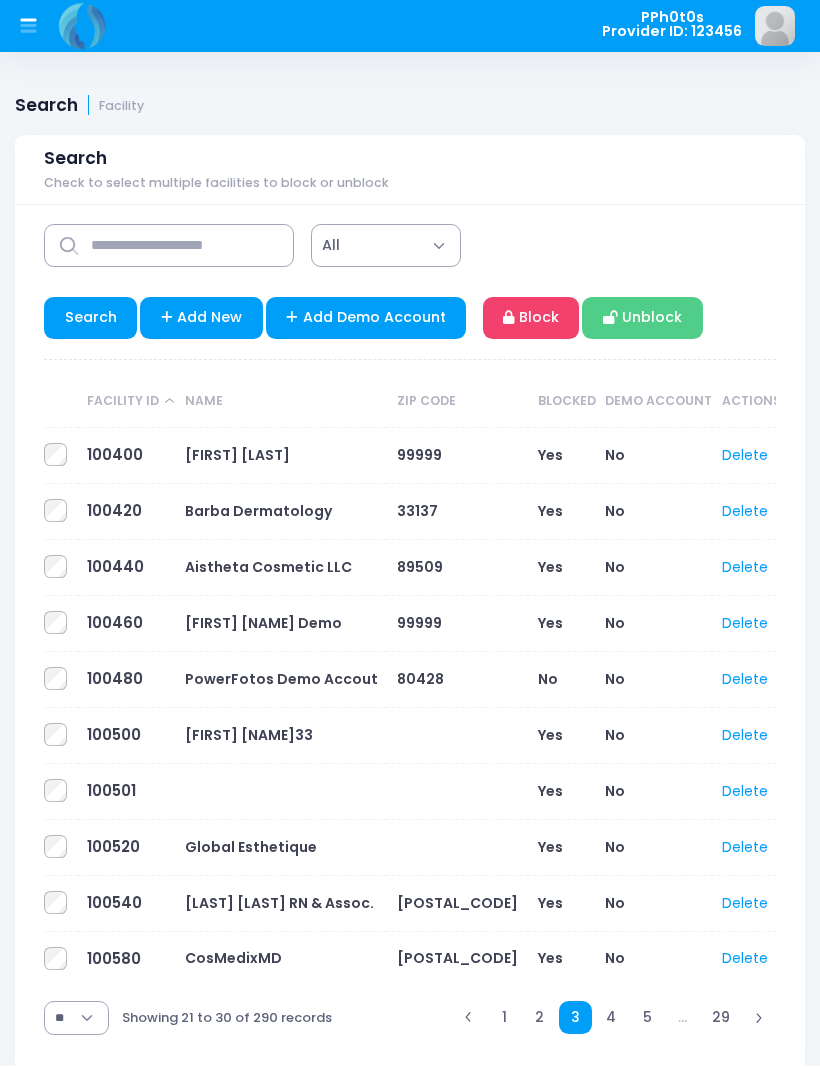 click on "About Us" at bounding box center (596, 1107) 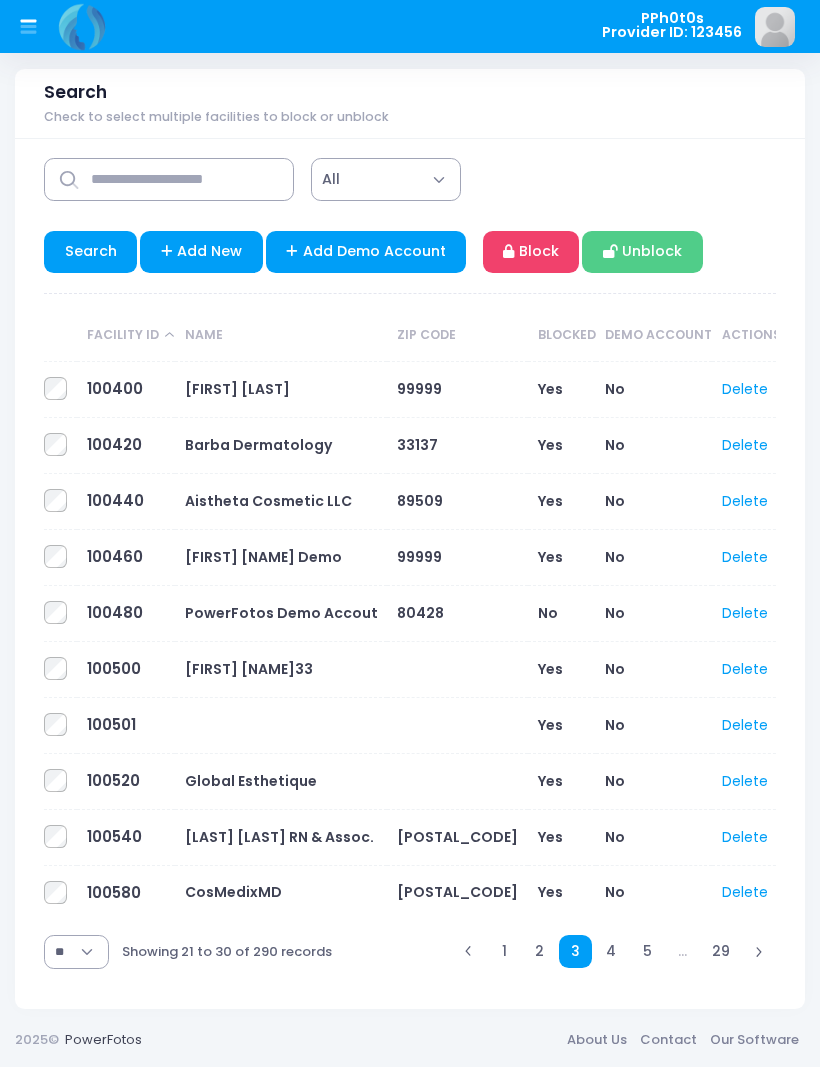 scroll, scrollTop: 21, scrollLeft: 0, axis: vertical 